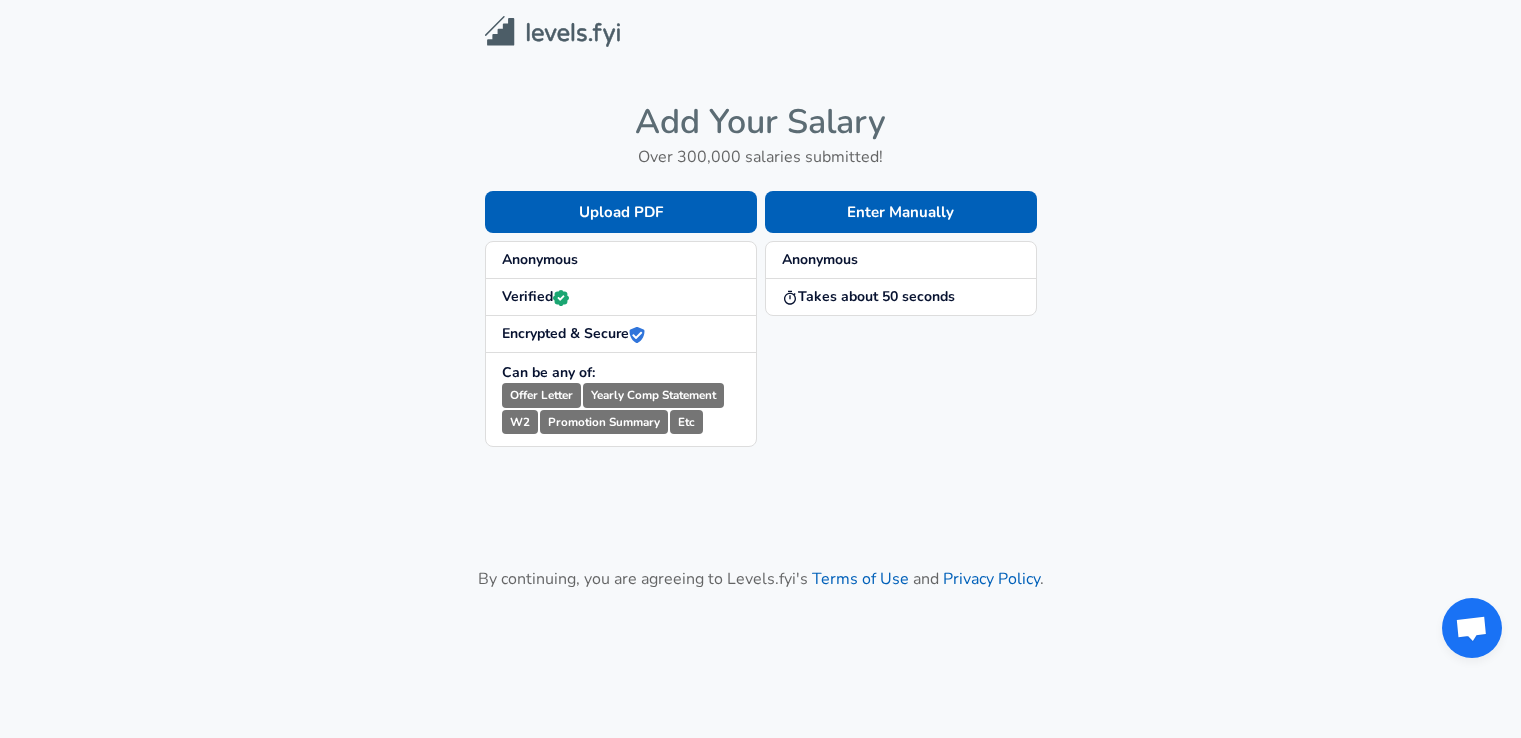 scroll, scrollTop: 0, scrollLeft: 0, axis: both 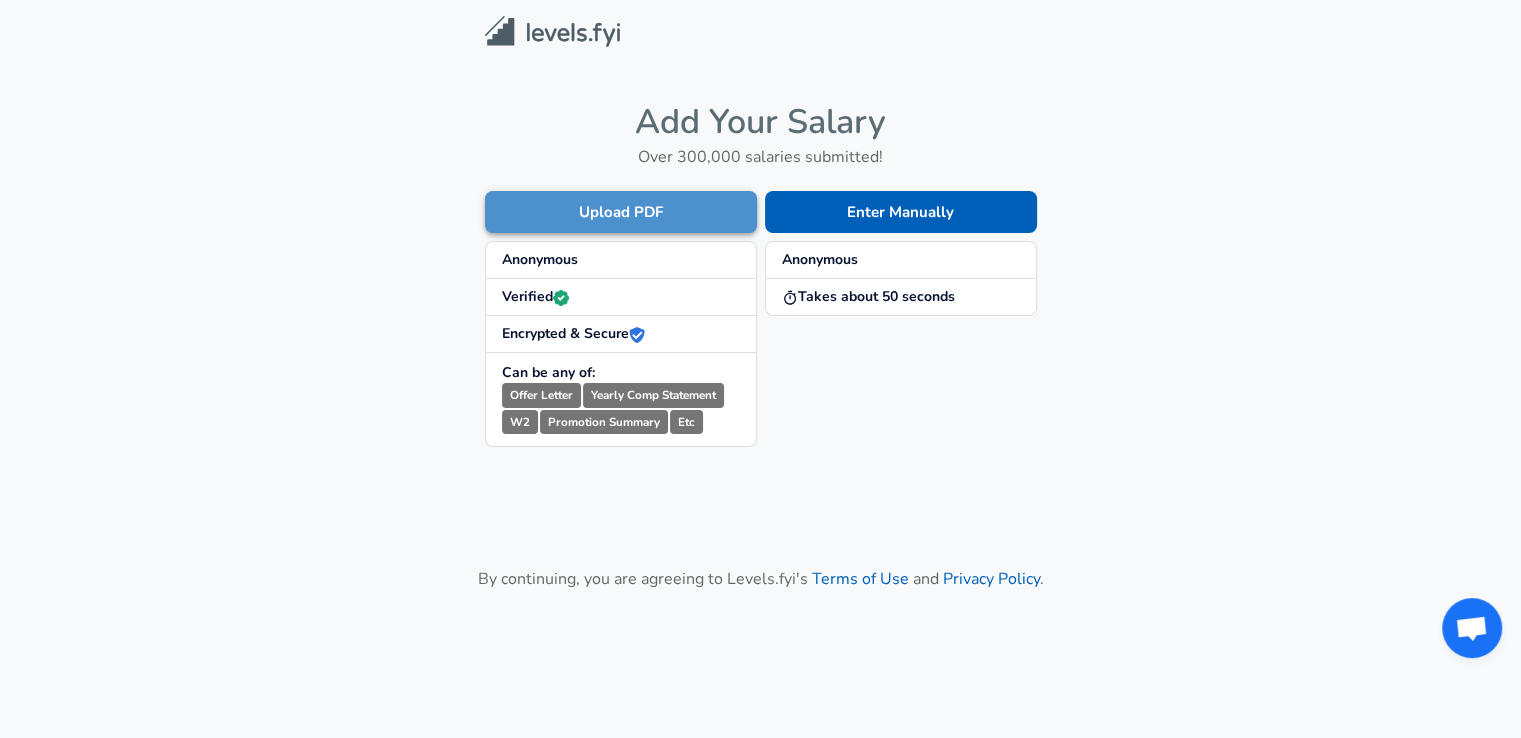 click on "Upload PDF" at bounding box center (621, 212) 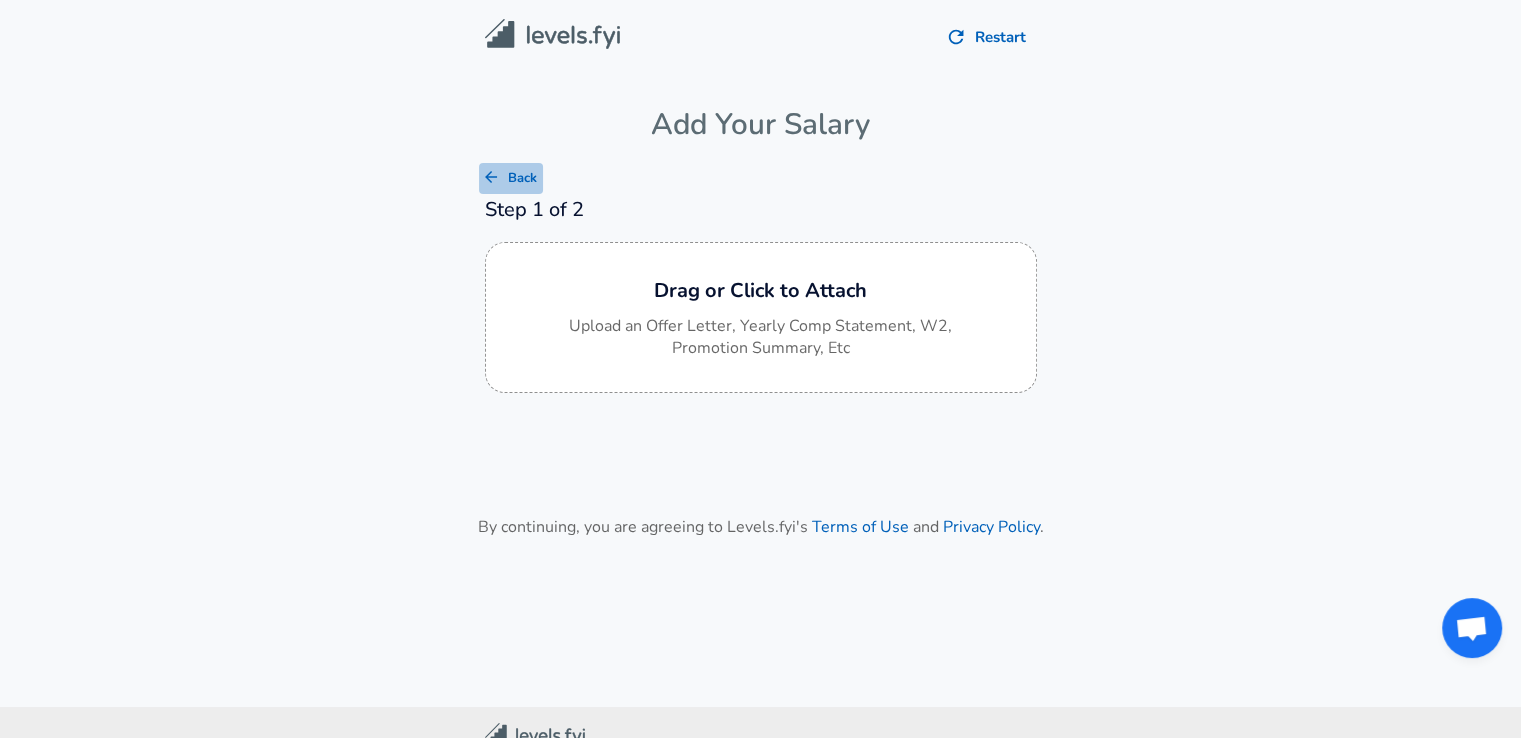 click on "Back" at bounding box center (511, 178) 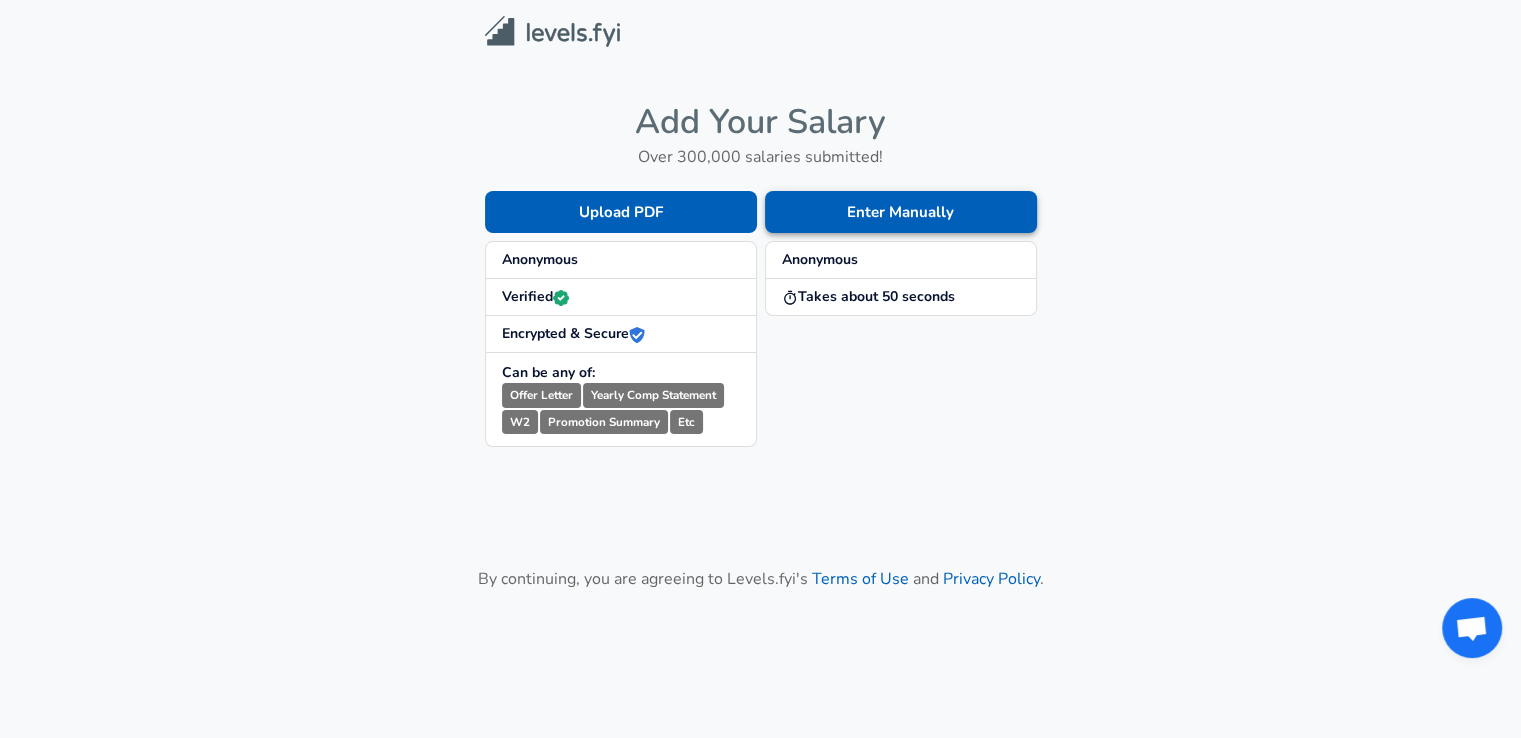 click on "Enter Manually" at bounding box center (901, 212) 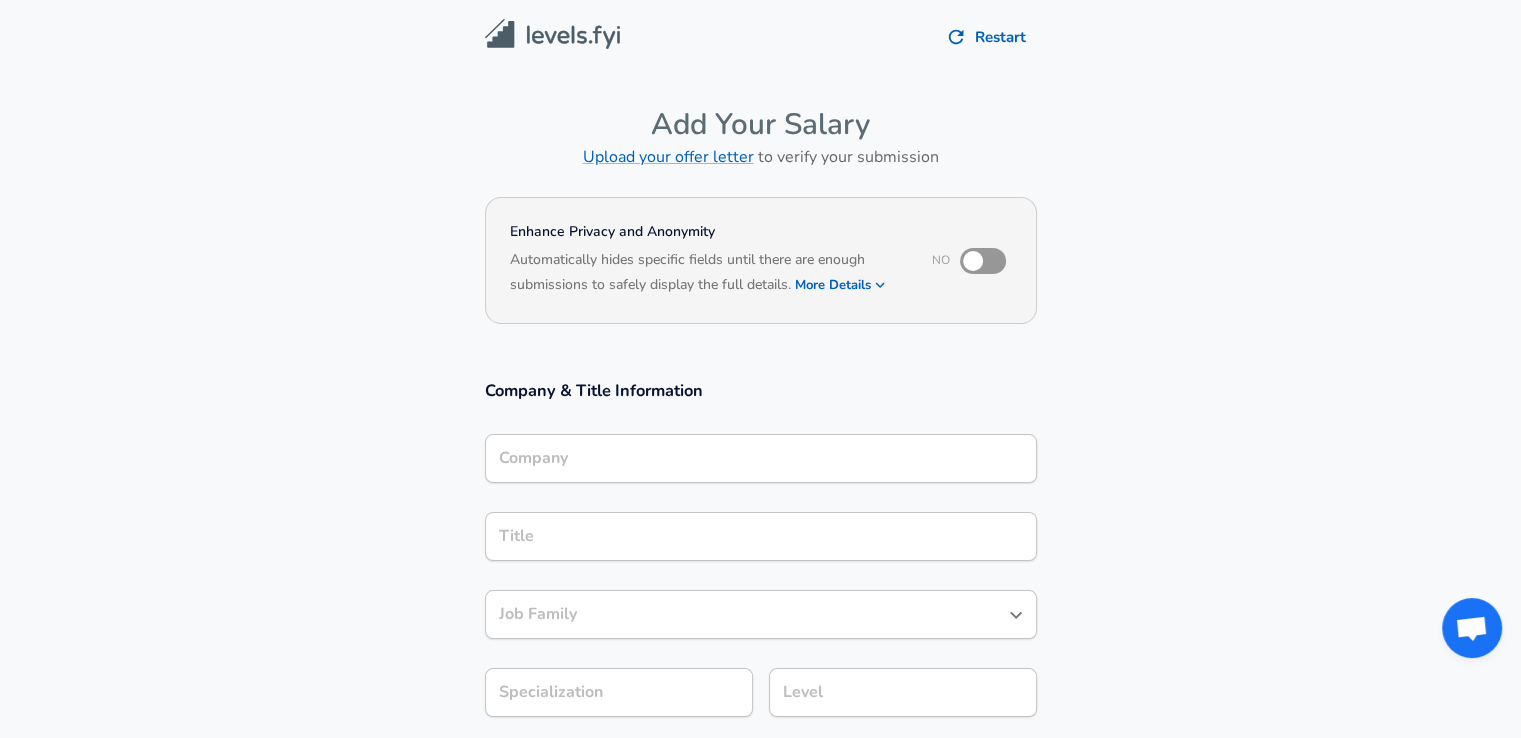 click on "Company" at bounding box center [761, 458] 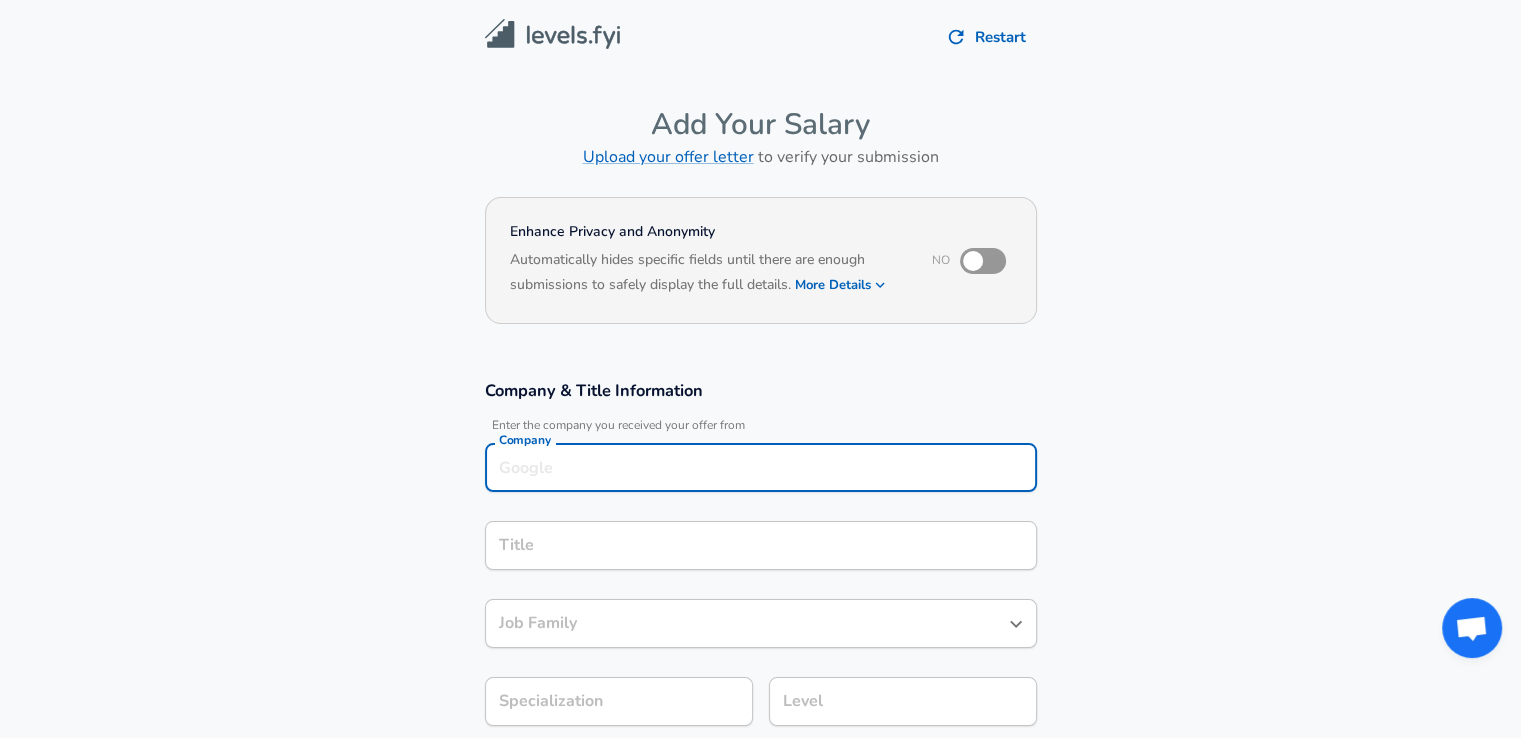 scroll, scrollTop: 20, scrollLeft: 0, axis: vertical 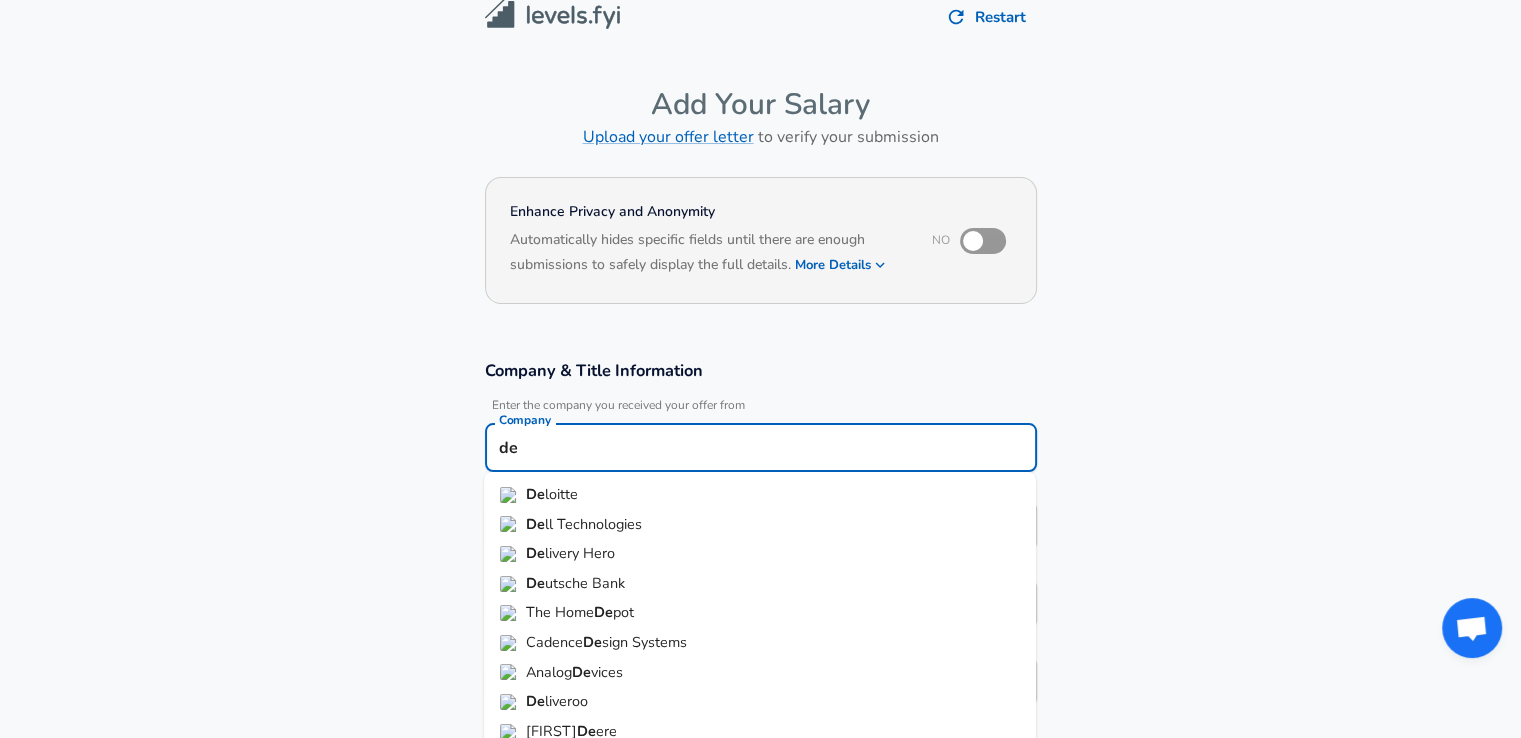drag, startPoint x: 576, startPoint y: 478, endPoint x: 569, endPoint y: 486, distance: 10.630146 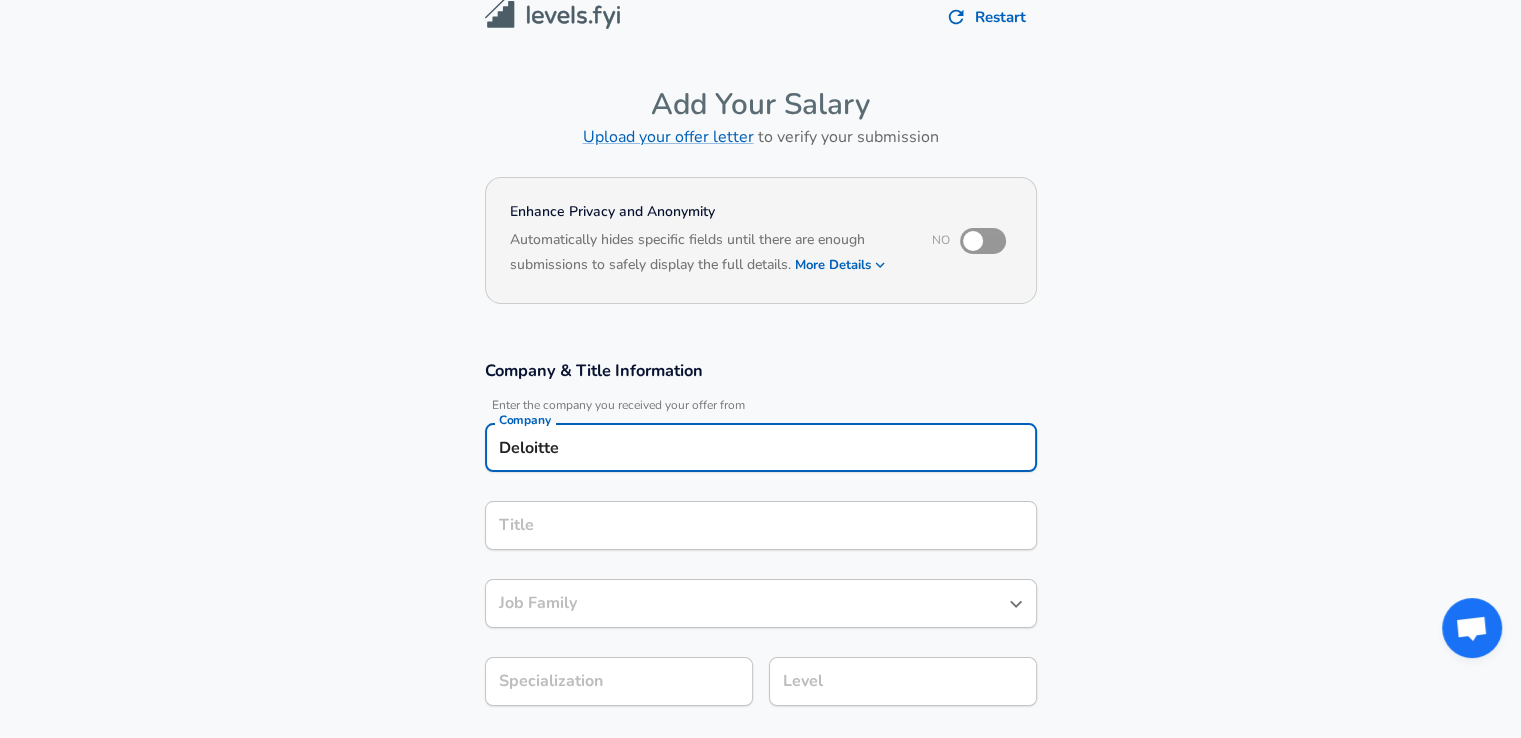 type on "Deloitte" 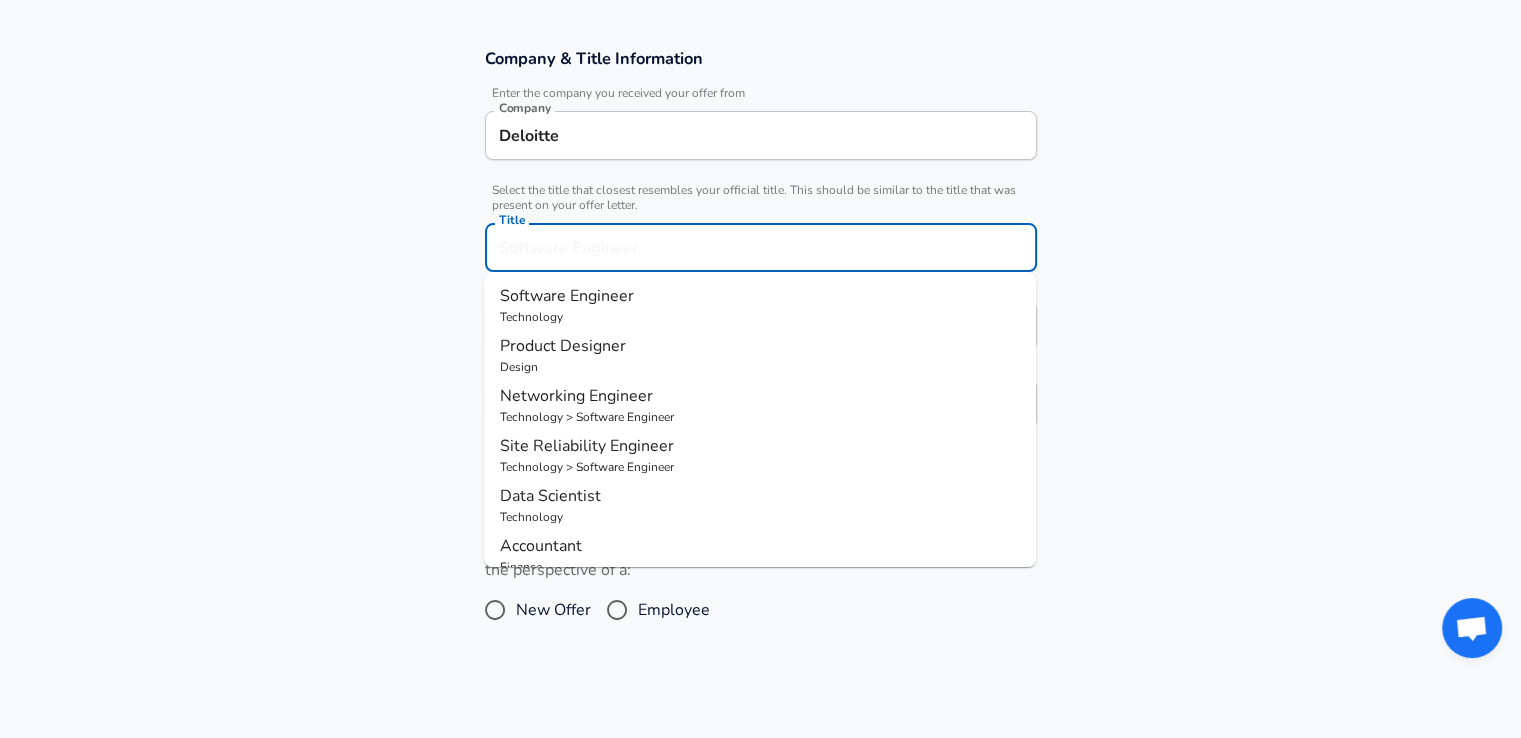 scroll, scrollTop: 360, scrollLeft: 0, axis: vertical 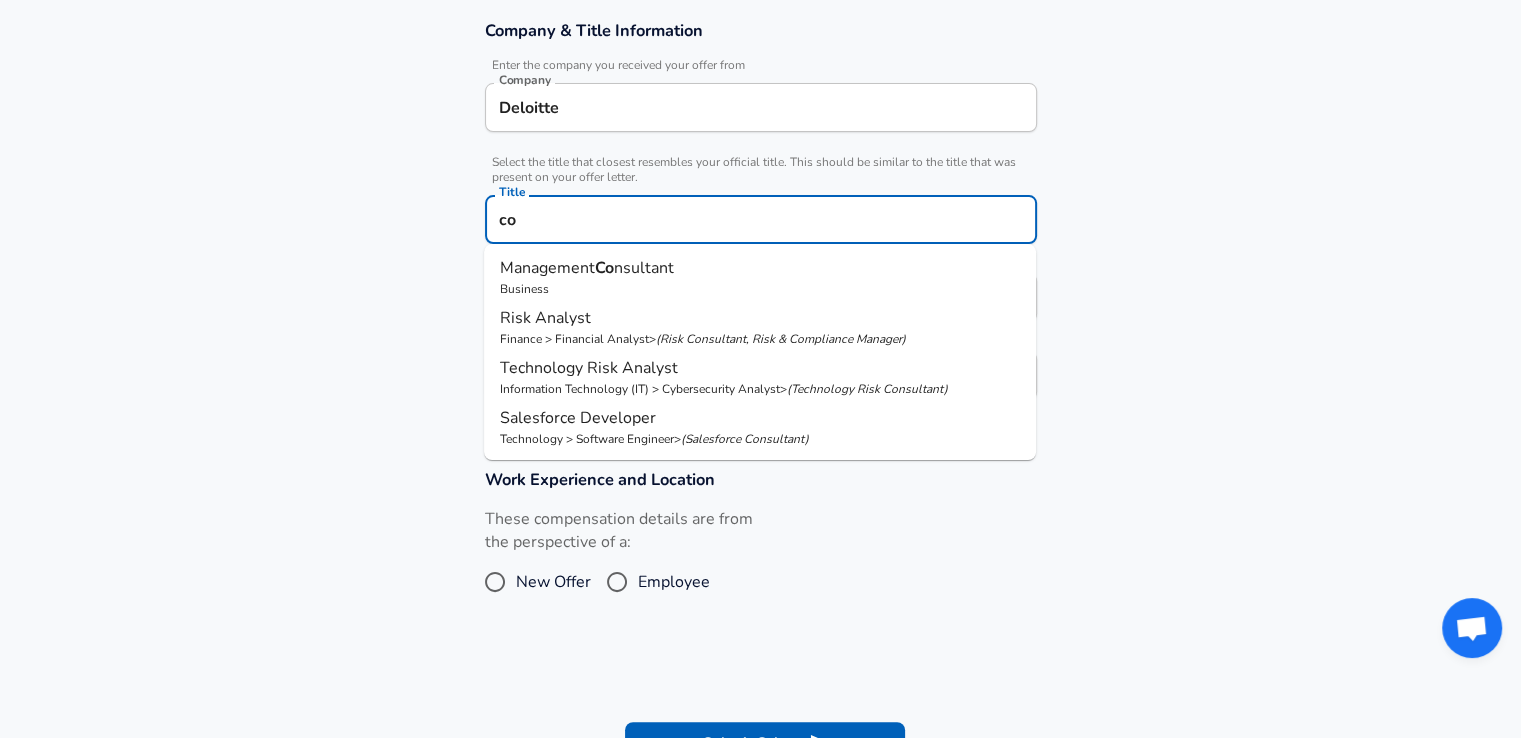 type on "c" 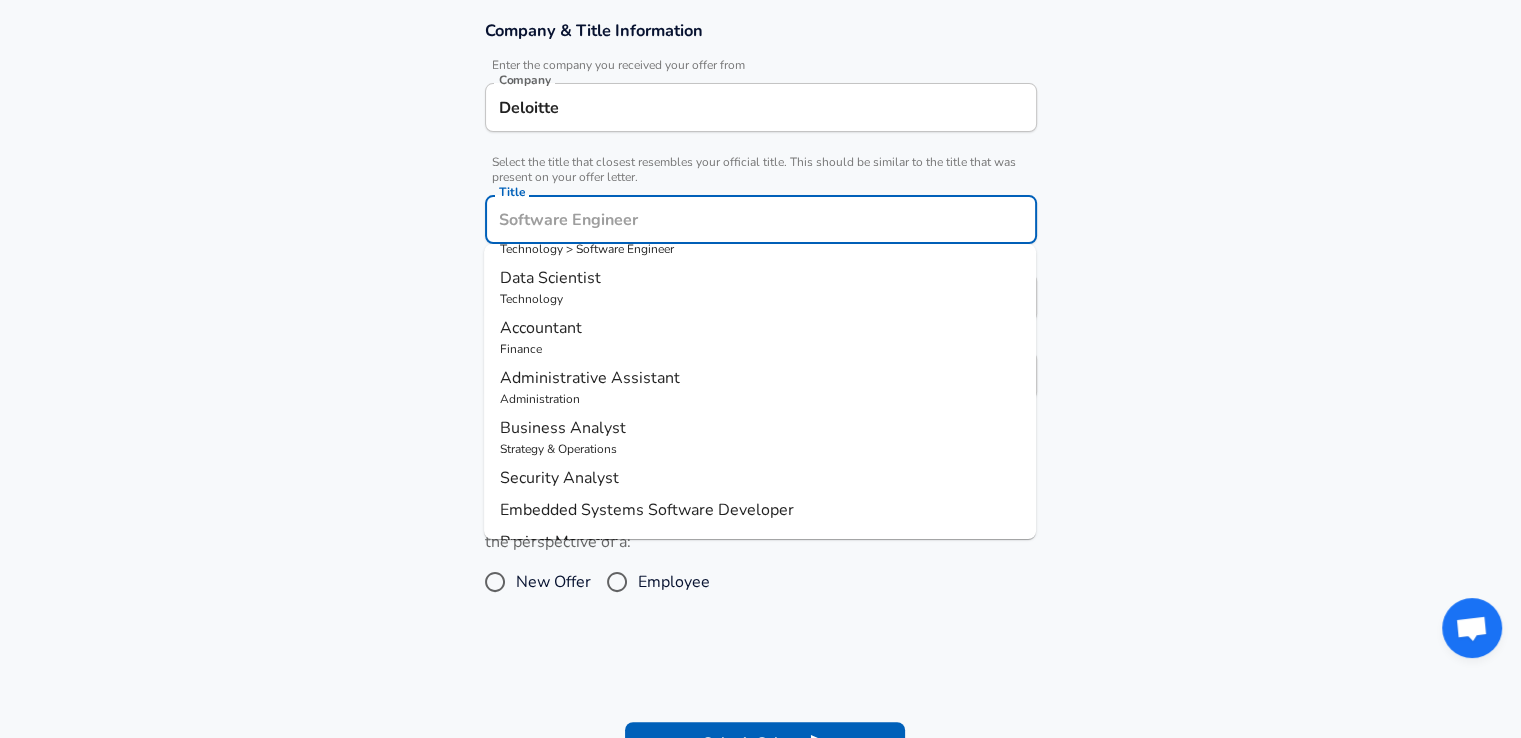 scroll, scrollTop: 284, scrollLeft: 0, axis: vertical 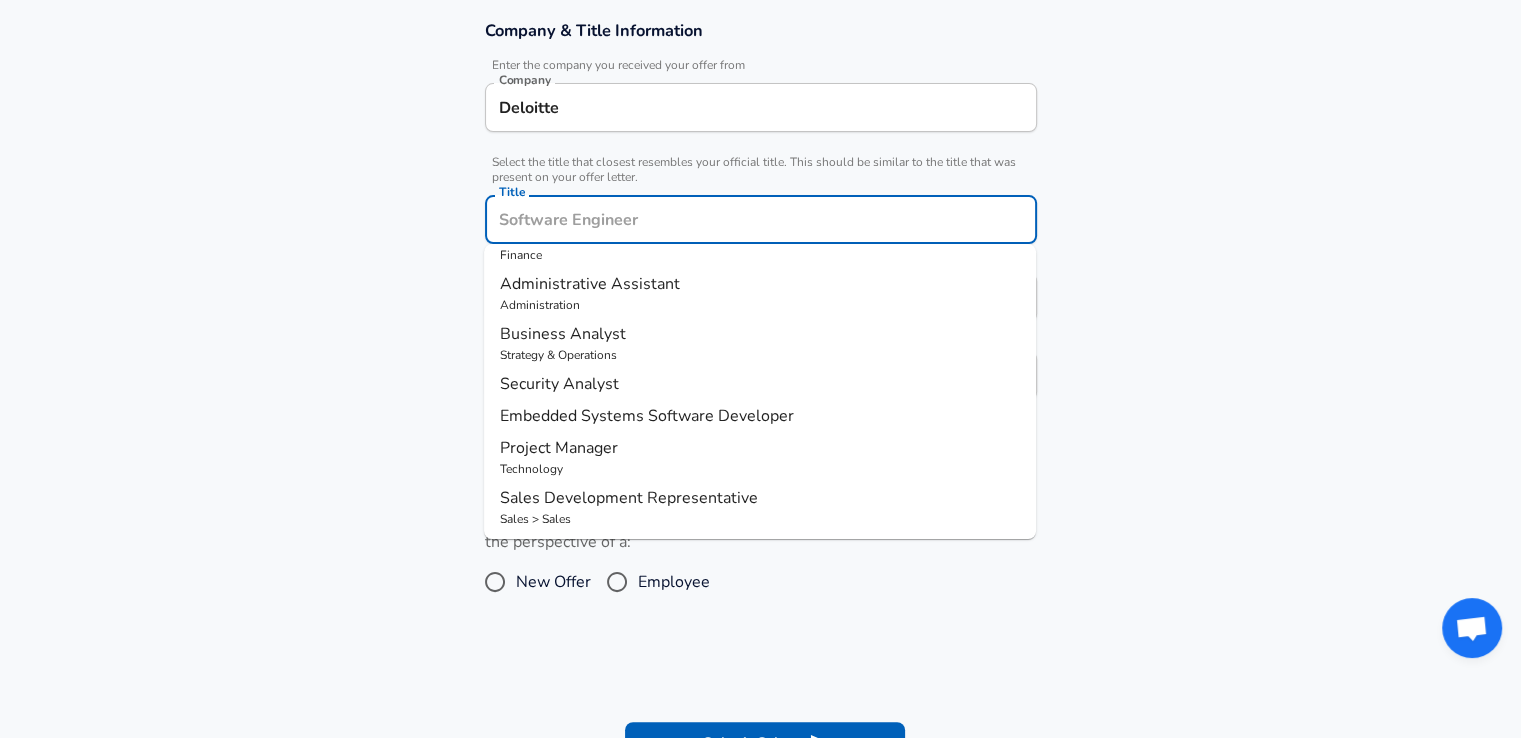 click on "Strategy & Operations" at bounding box center (760, 355) 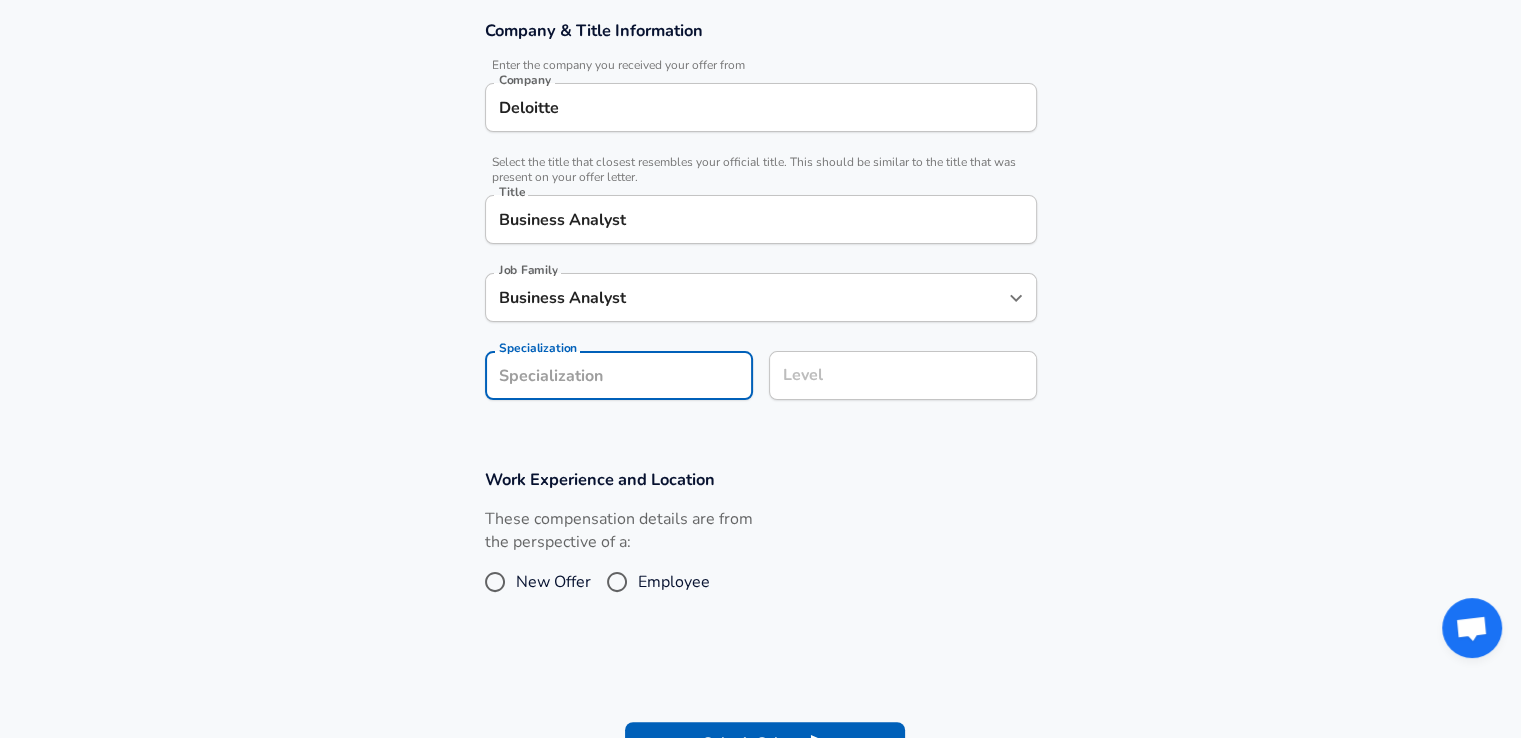 click on "Company & Title Information Enter the company you received your offer from Company Deloitte Company Select the title that closest resembles your official title. This should be similar to the title that was present on your offer letter. Title Business Analyst Title Job Family Business Analyst Job Family Specialization Specialization Level Level" at bounding box center [760, 220] 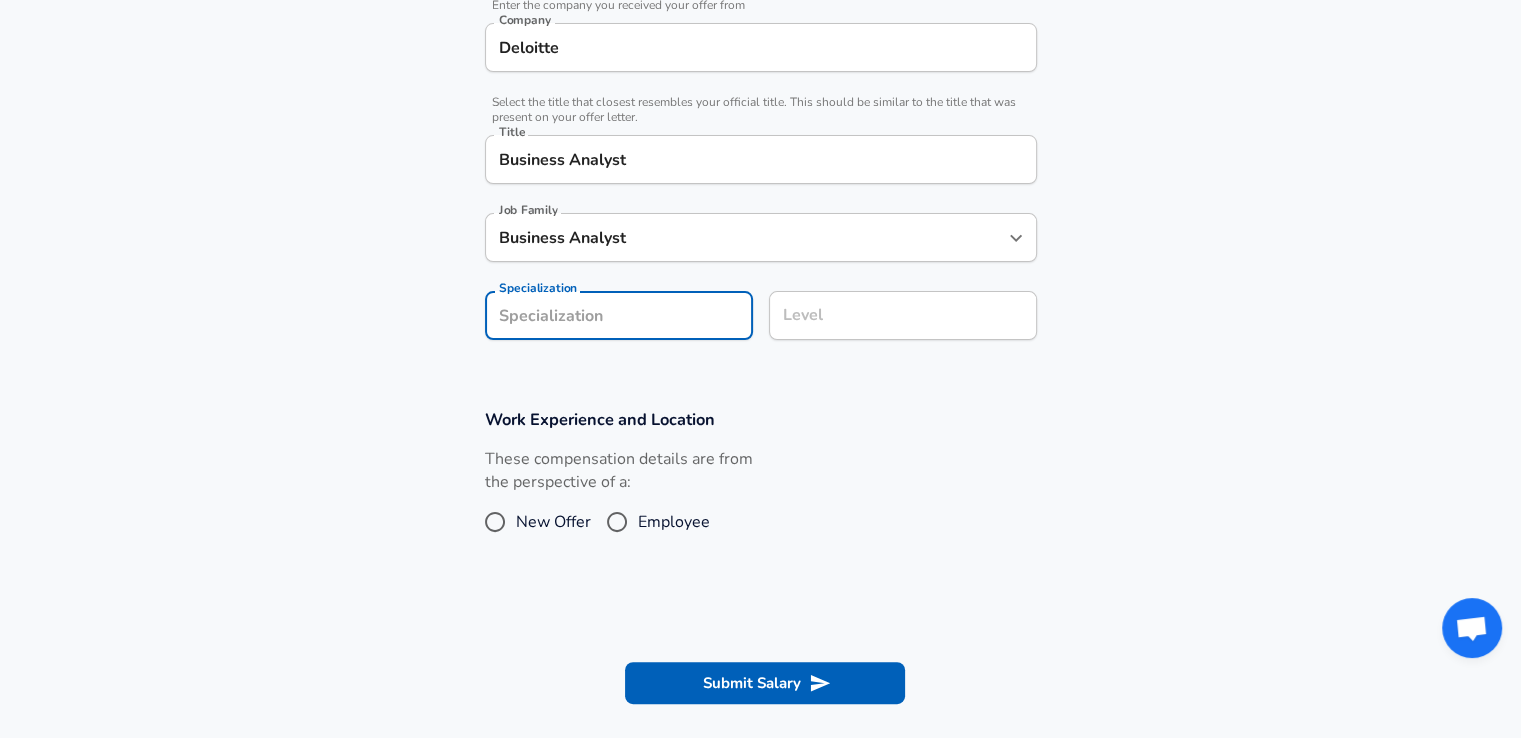 click on "Specialization" at bounding box center [619, 315] 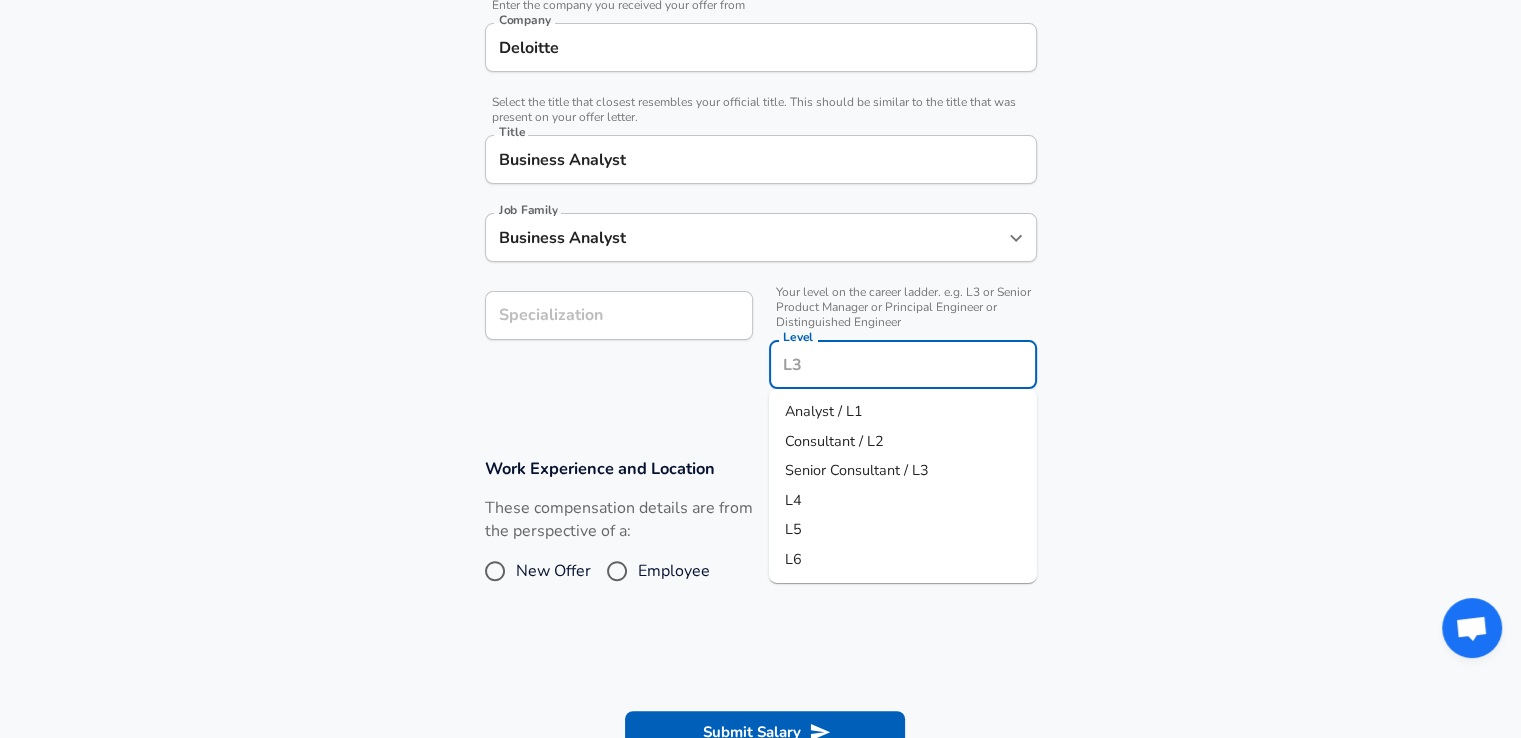 scroll, scrollTop: 460, scrollLeft: 0, axis: vertical 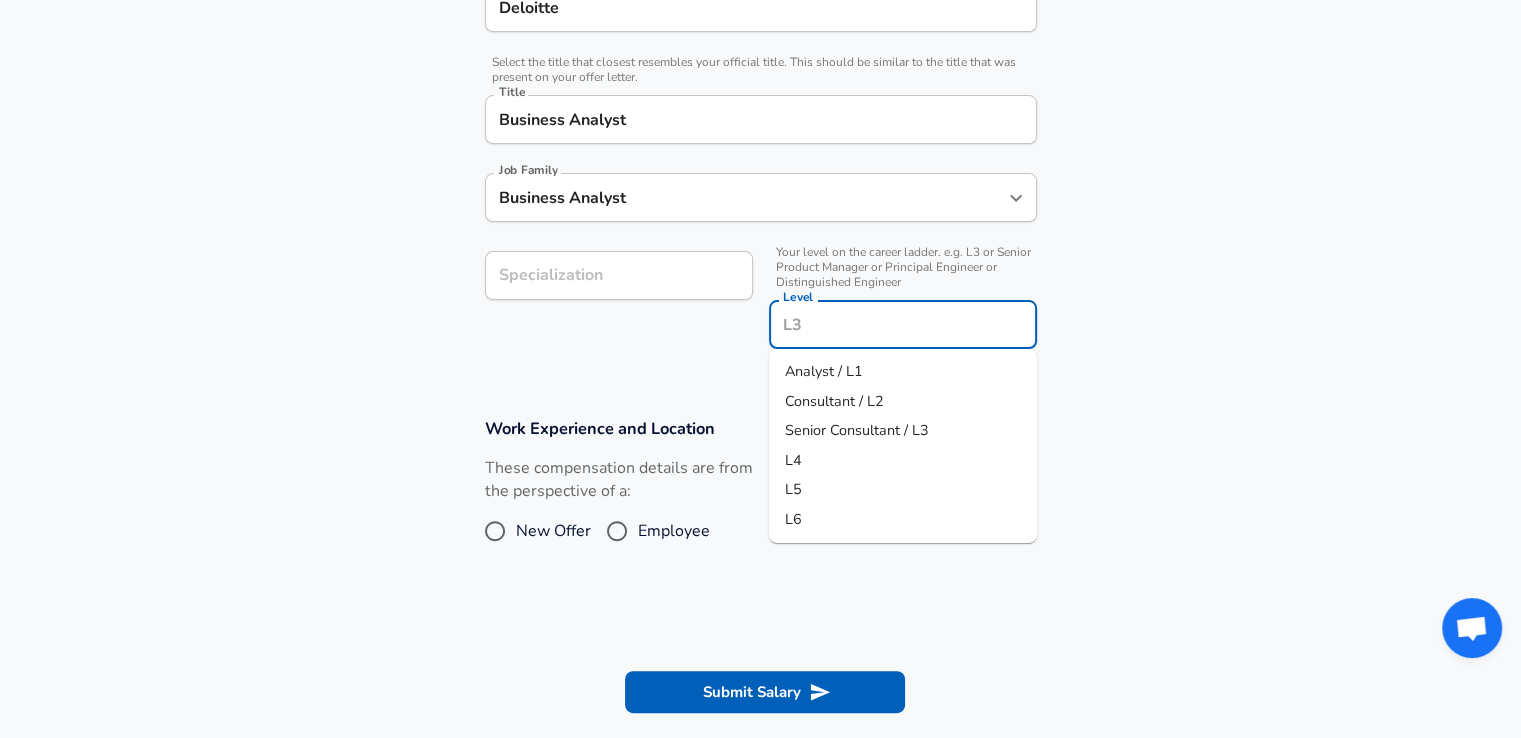 click on "Consultant / L2" at bounding box center [834, 400] 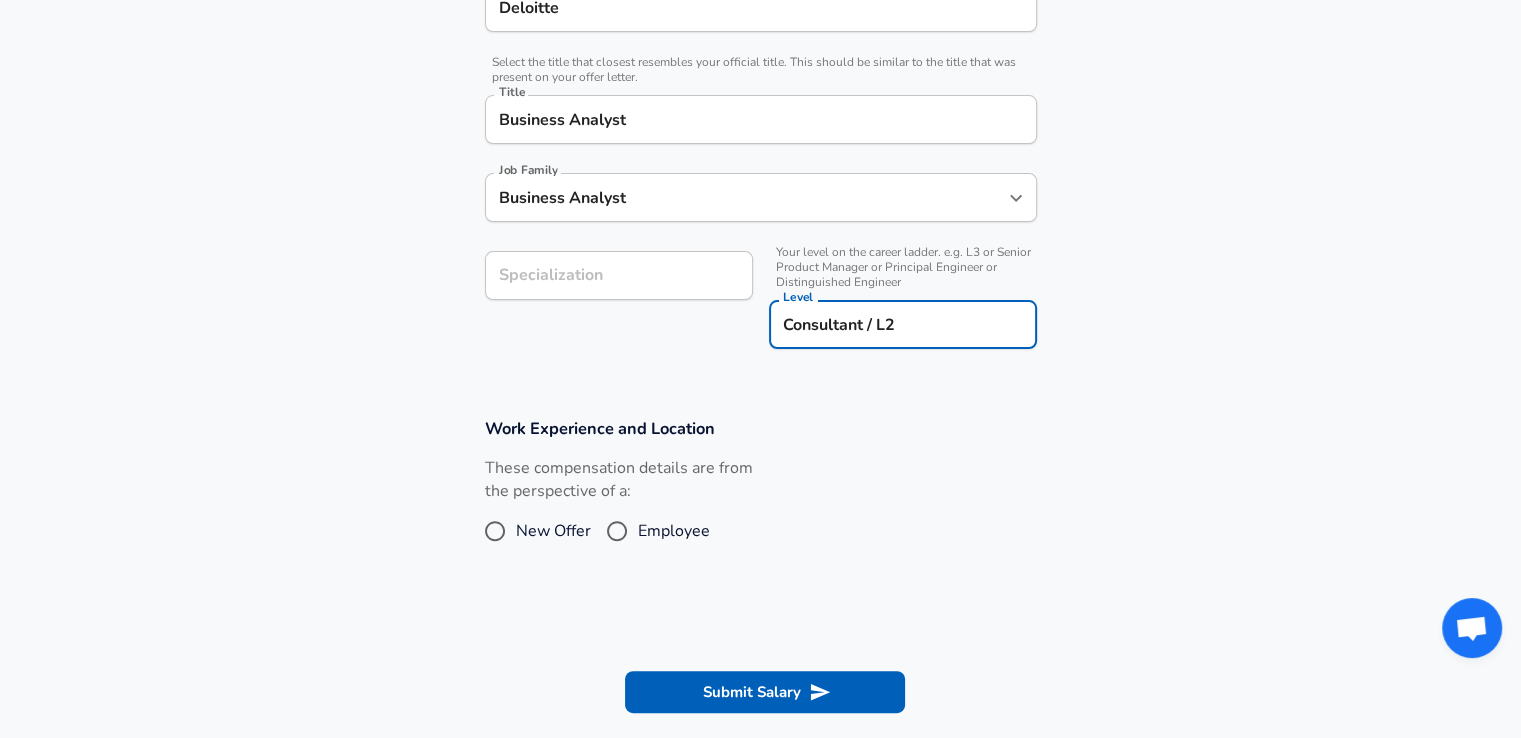 click on "Employee" at bounding box center (617, 531) 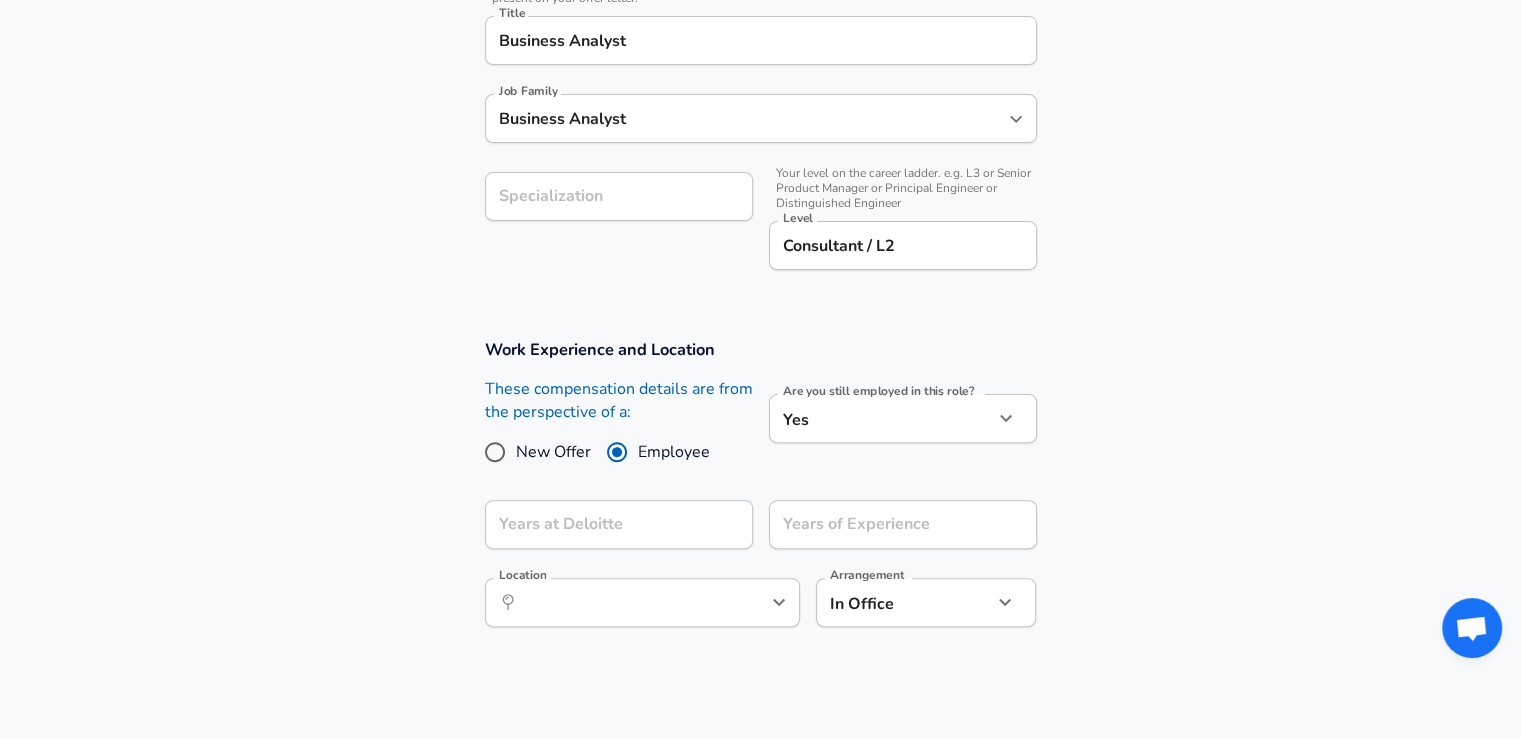 scroll, scrollTop: 660, scrollLeft: 0, axis: vertical 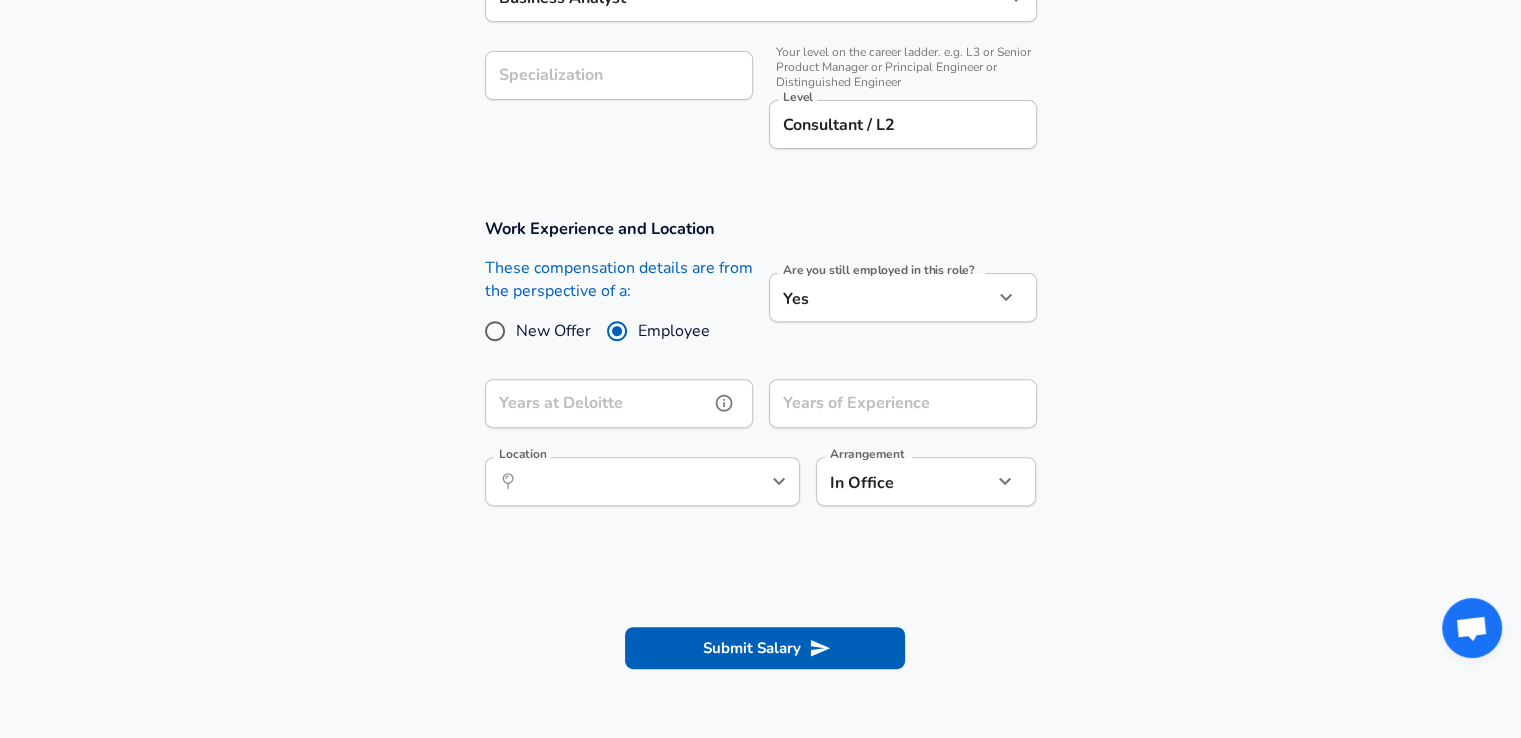 click on "Years at Deloitte" at bounding box center [597, 403] 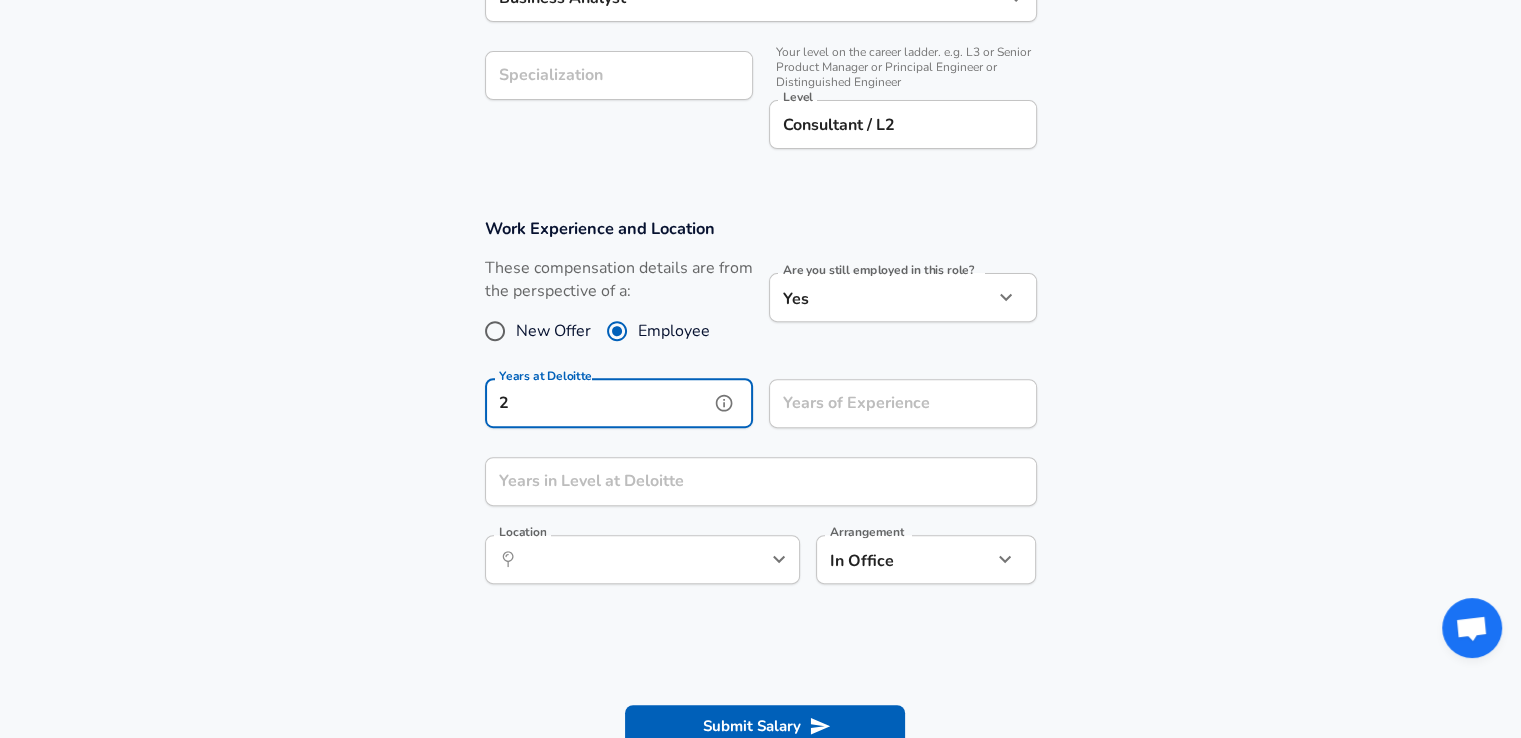 type on "2" 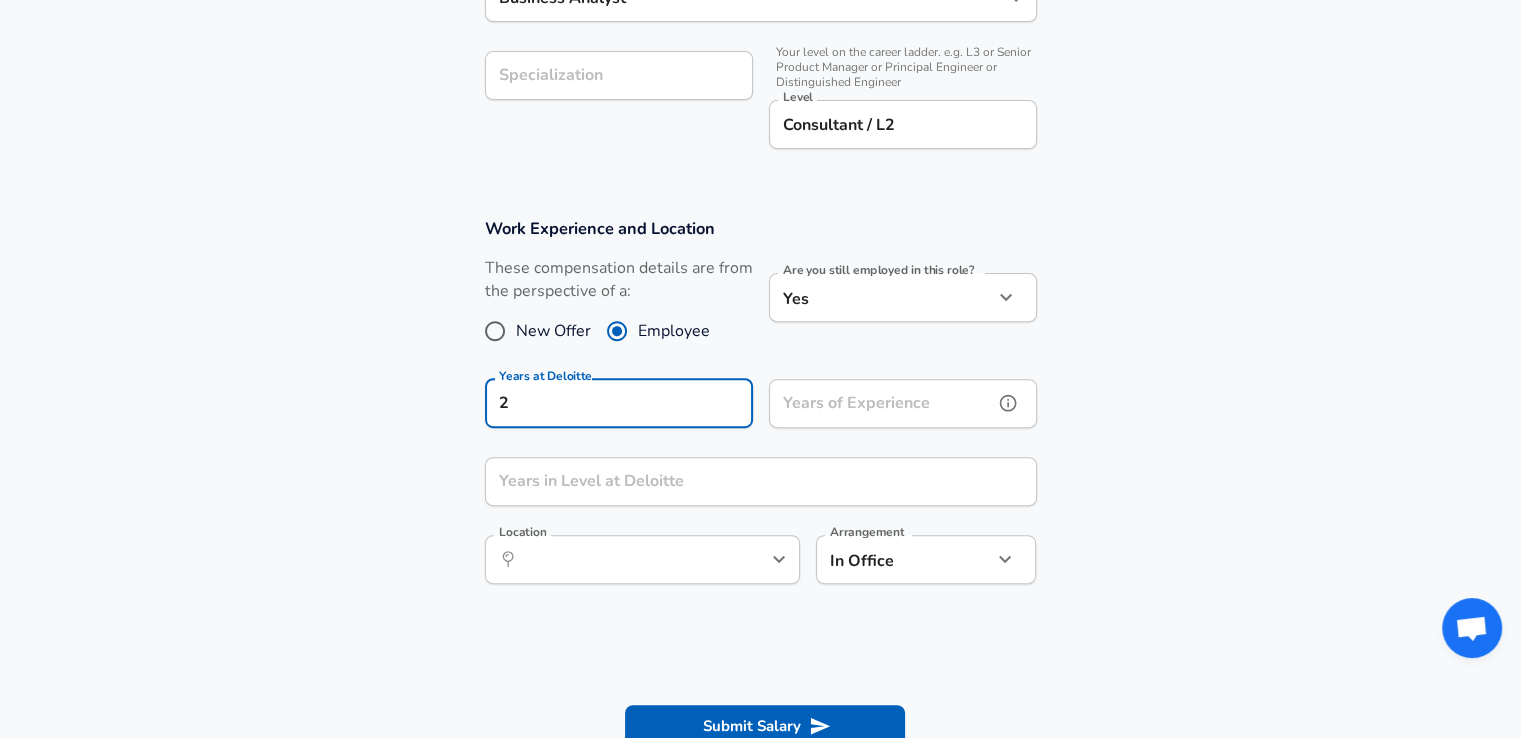 click on "Years of Experience" at bounding box center (881, 403) 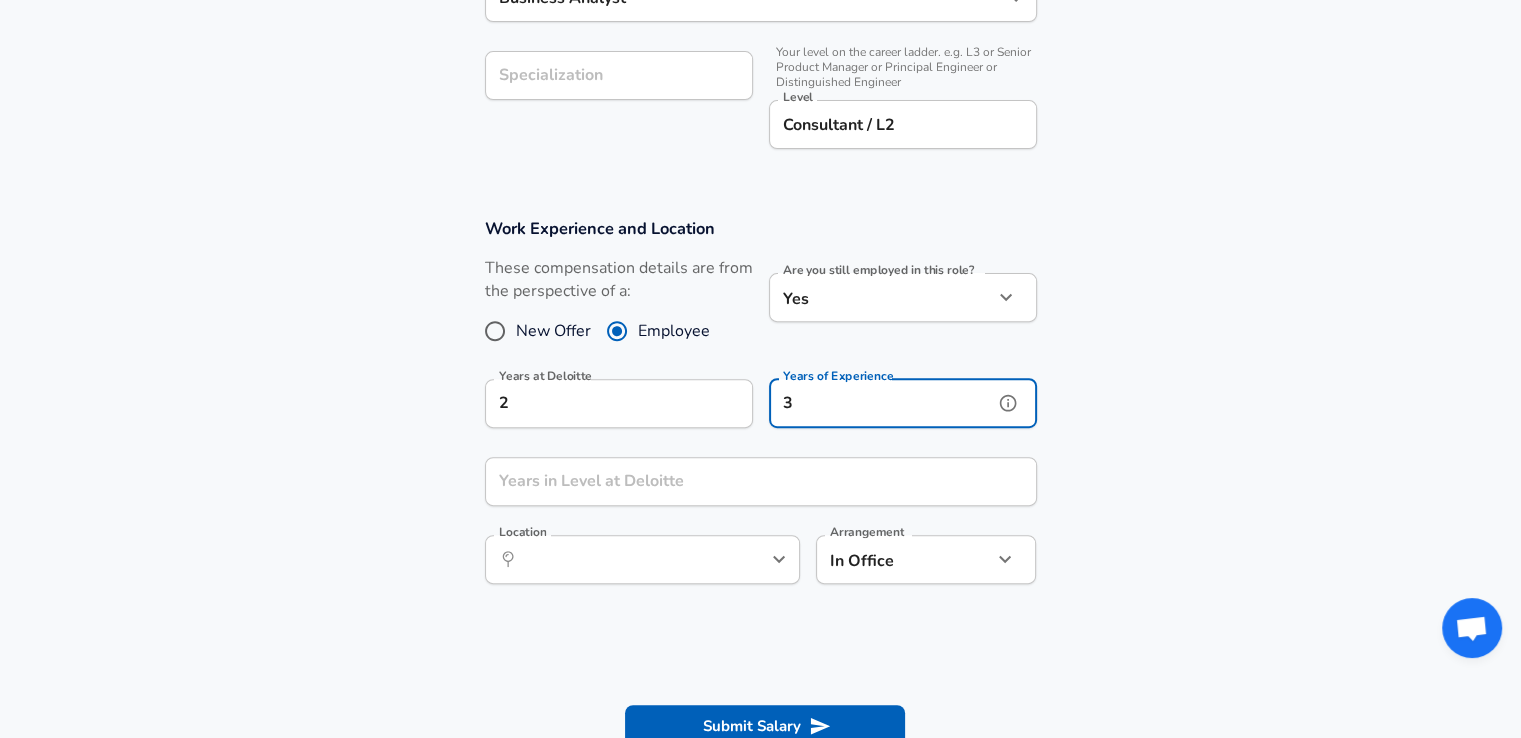 type on "3" 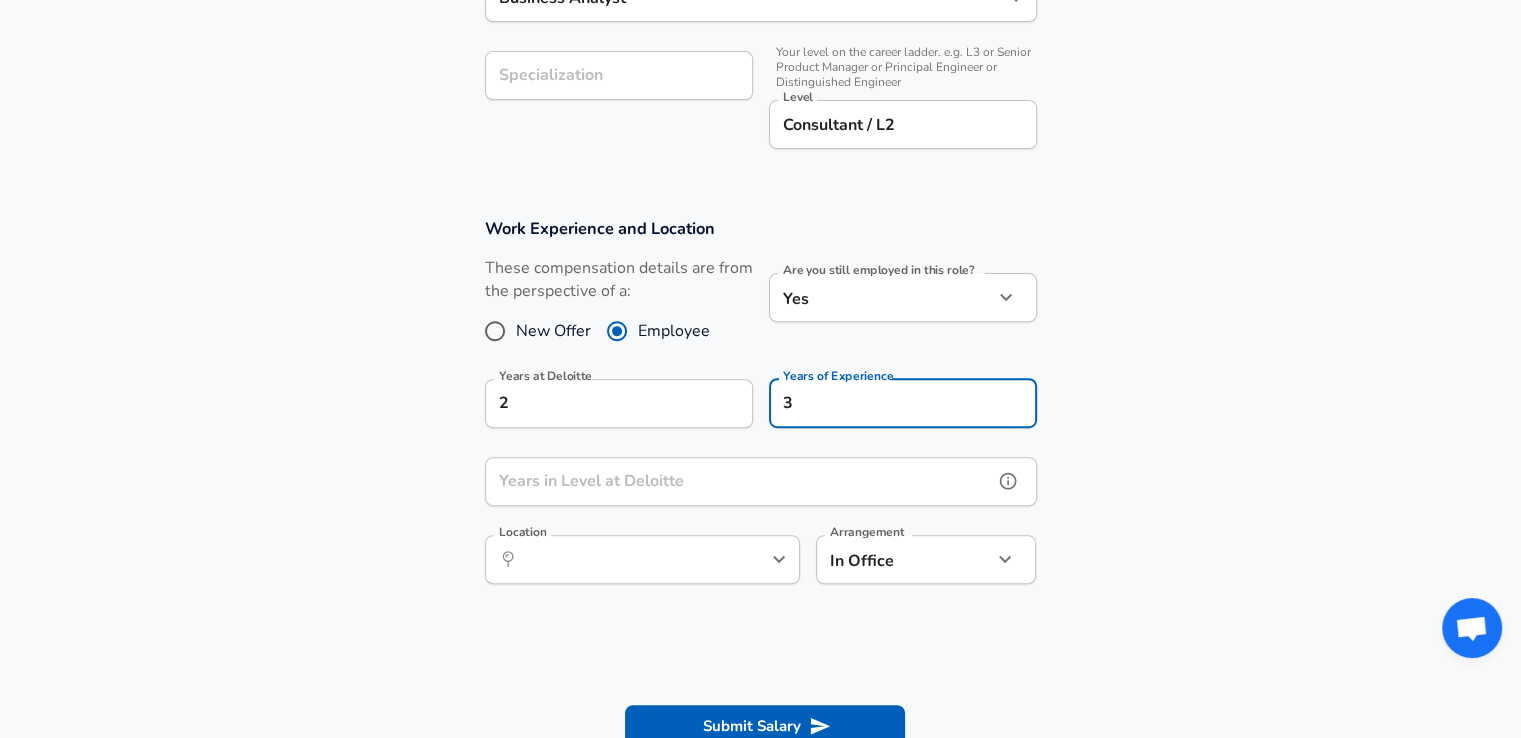 click on "Years in Level at Deloitte Years in Level at Deloitte" at bounding box center (761, 484) 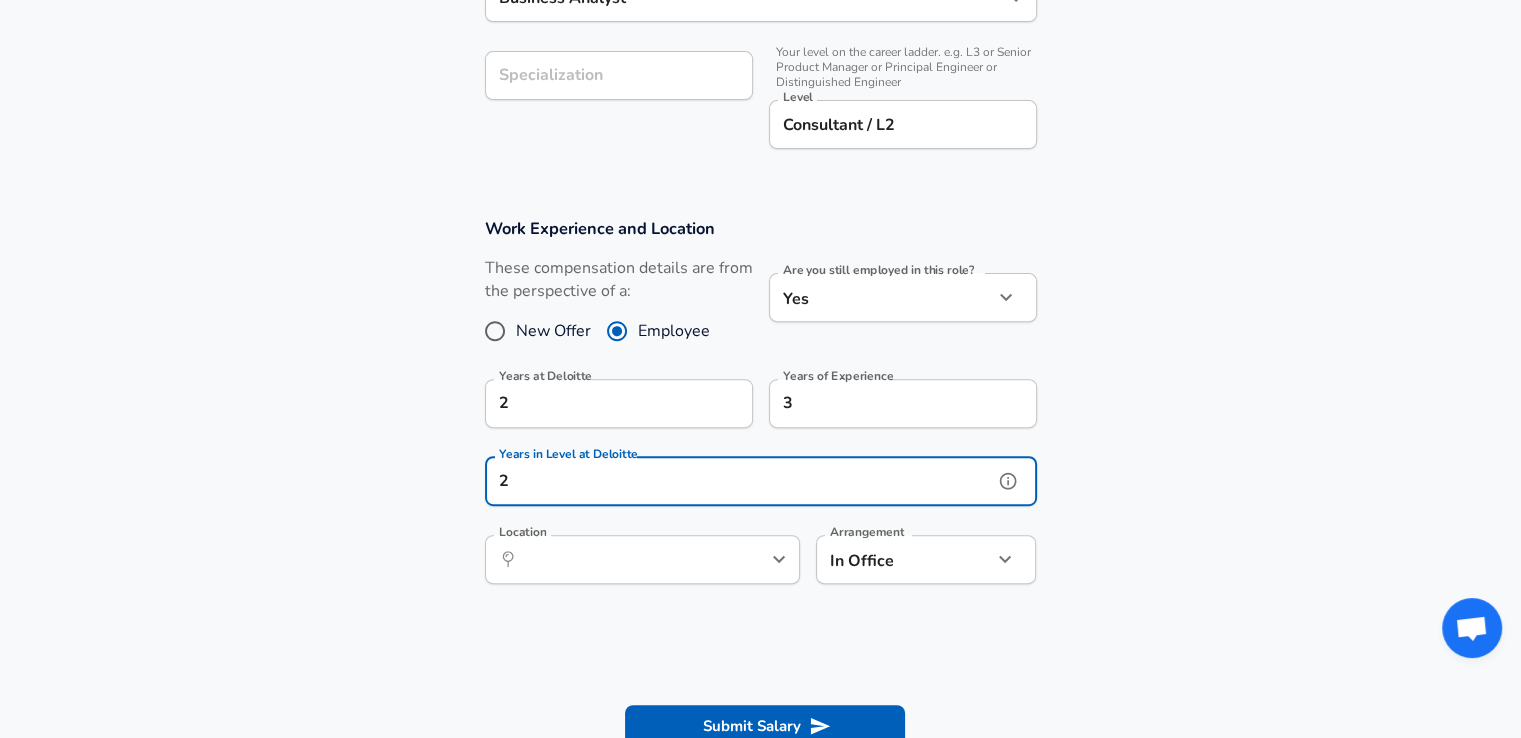 click on "​ Location" at bounding box center (642, 559) 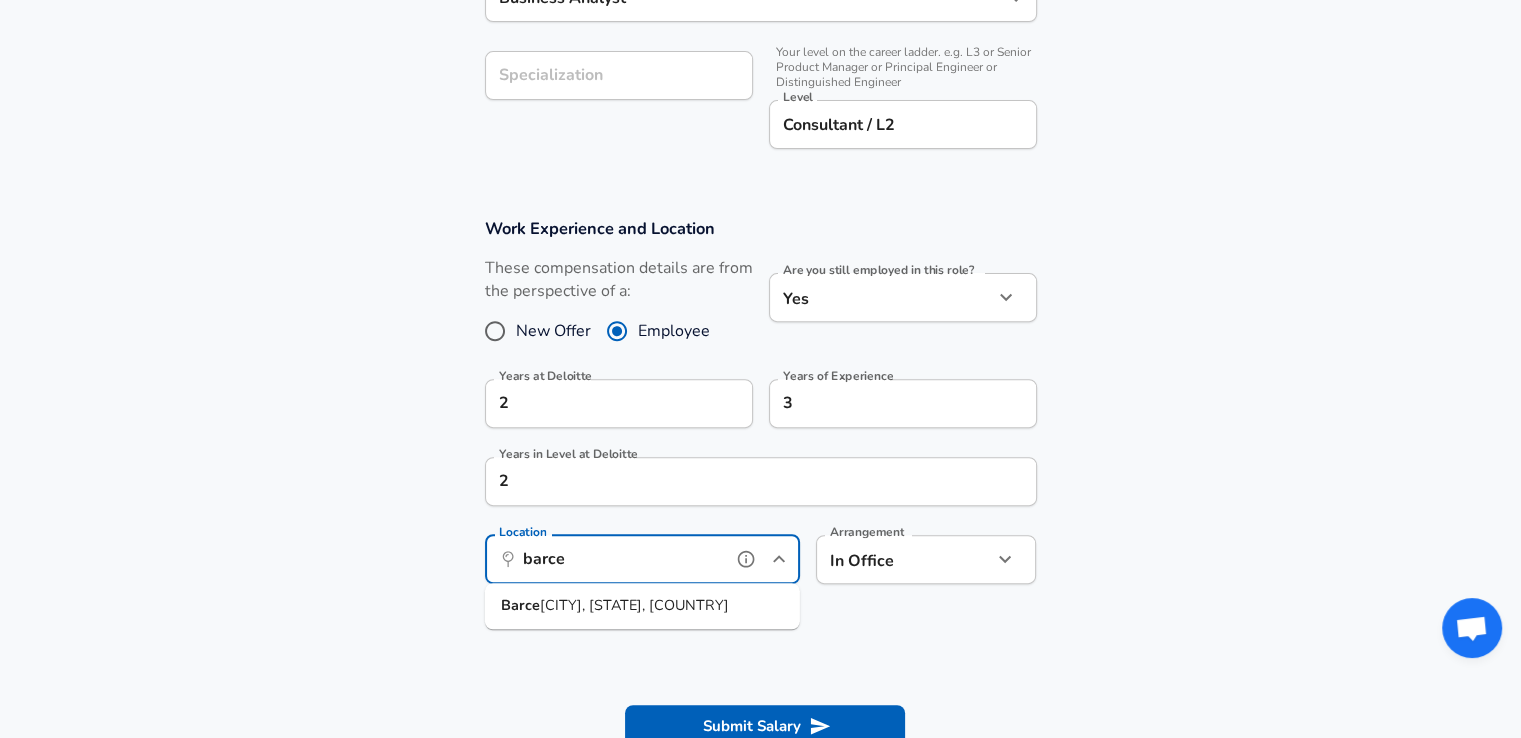 click on "[CITY], [STATE], [COUNTRY]" at bounding box center (634, 605) 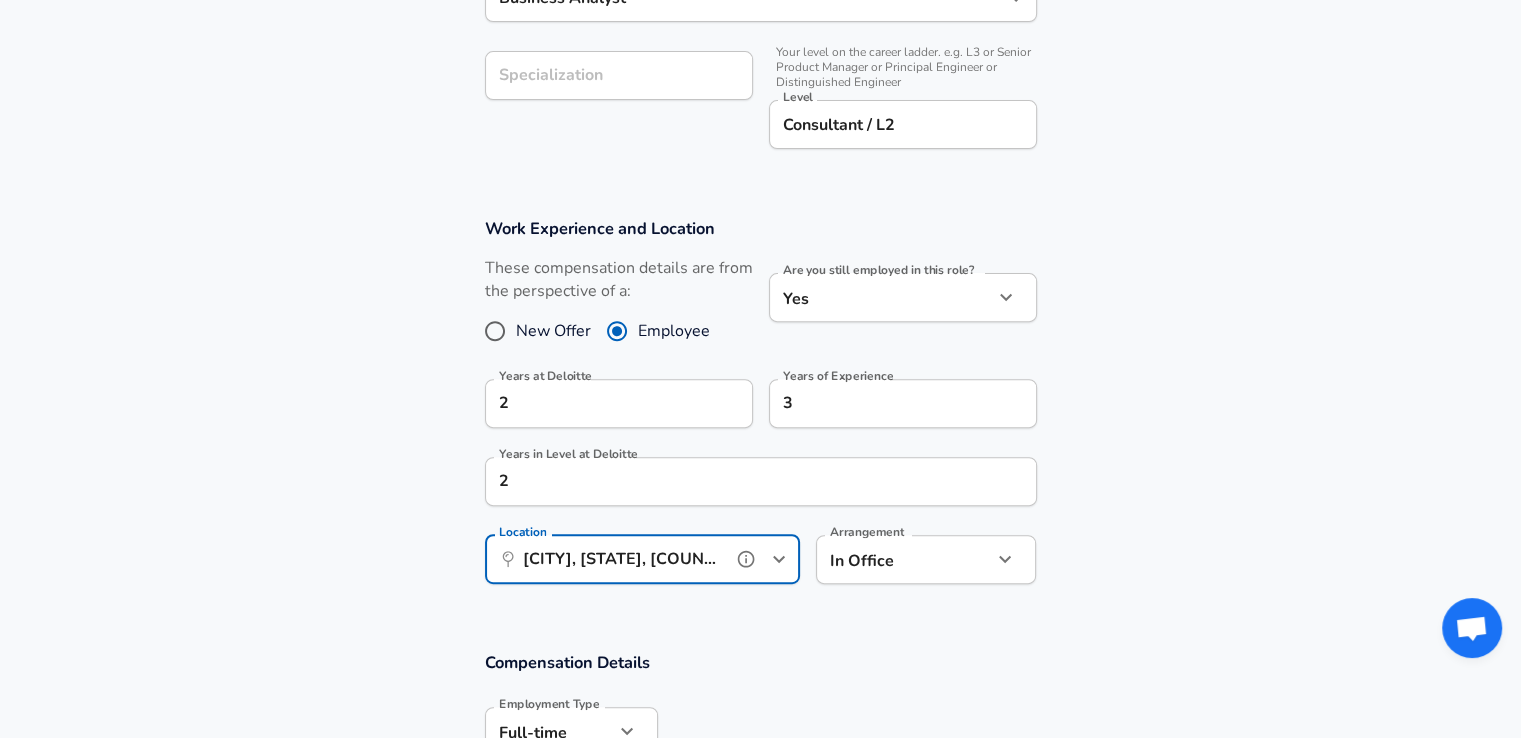 type on "[CITY], [STATE], [COUNTRY]" 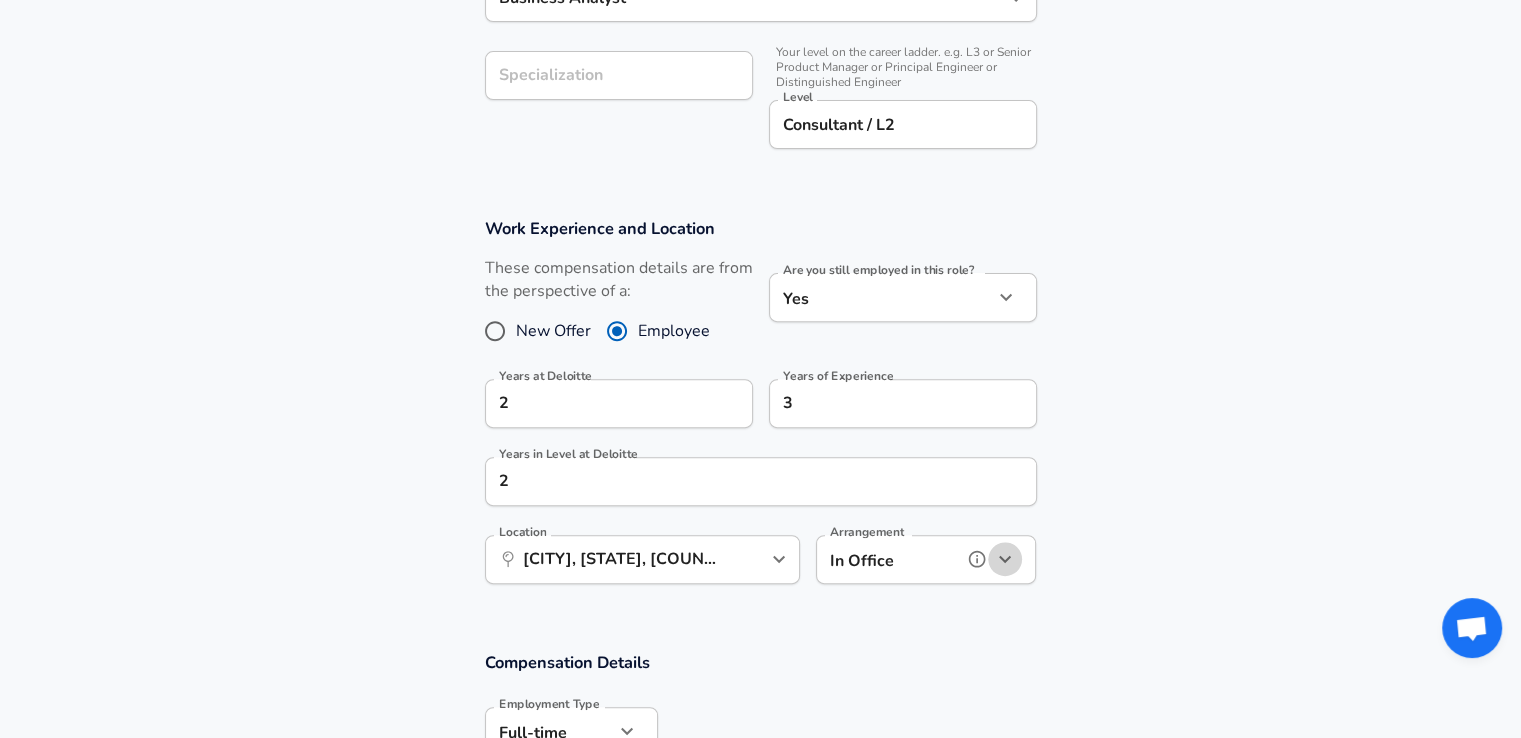 click 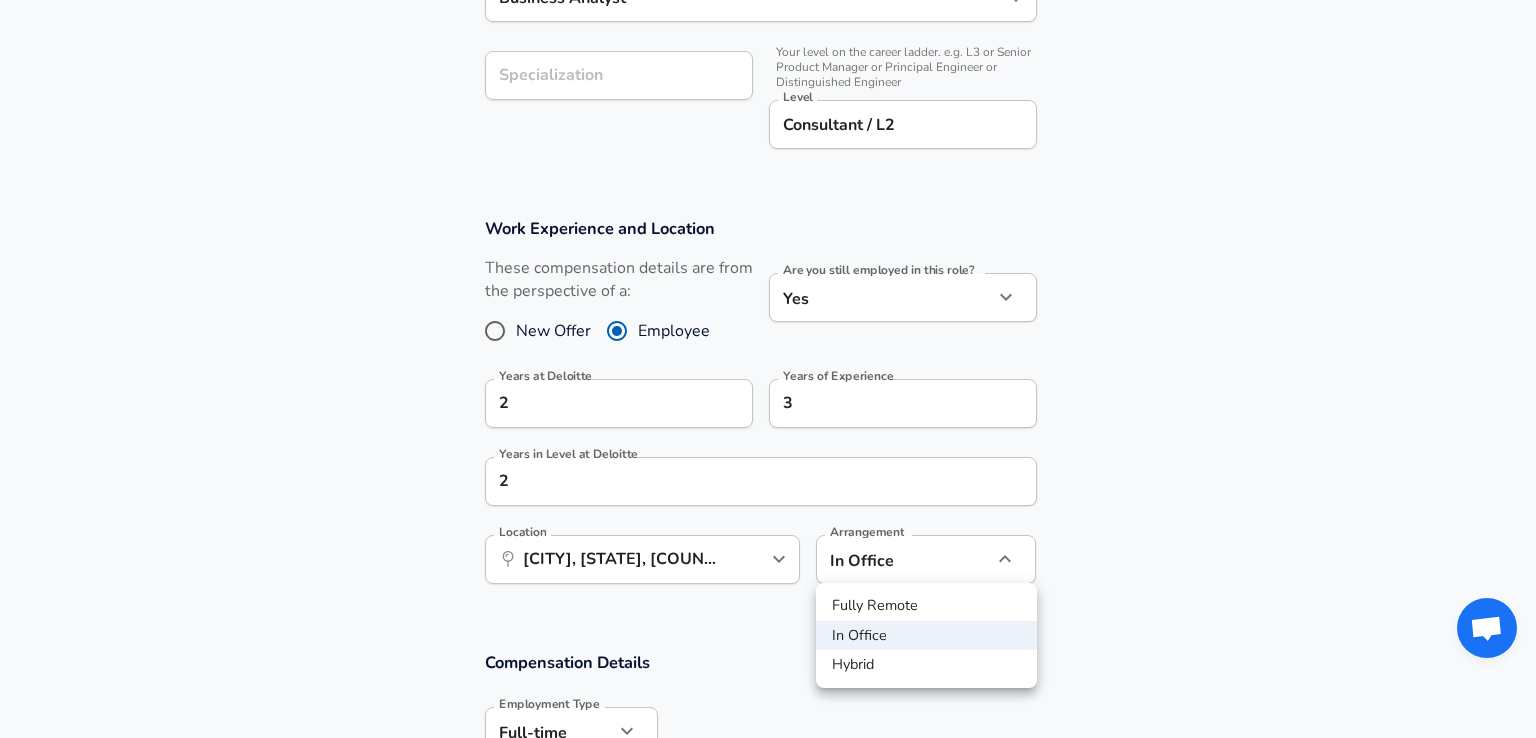 click on "Hybrid" at bounding box center (926, 665) 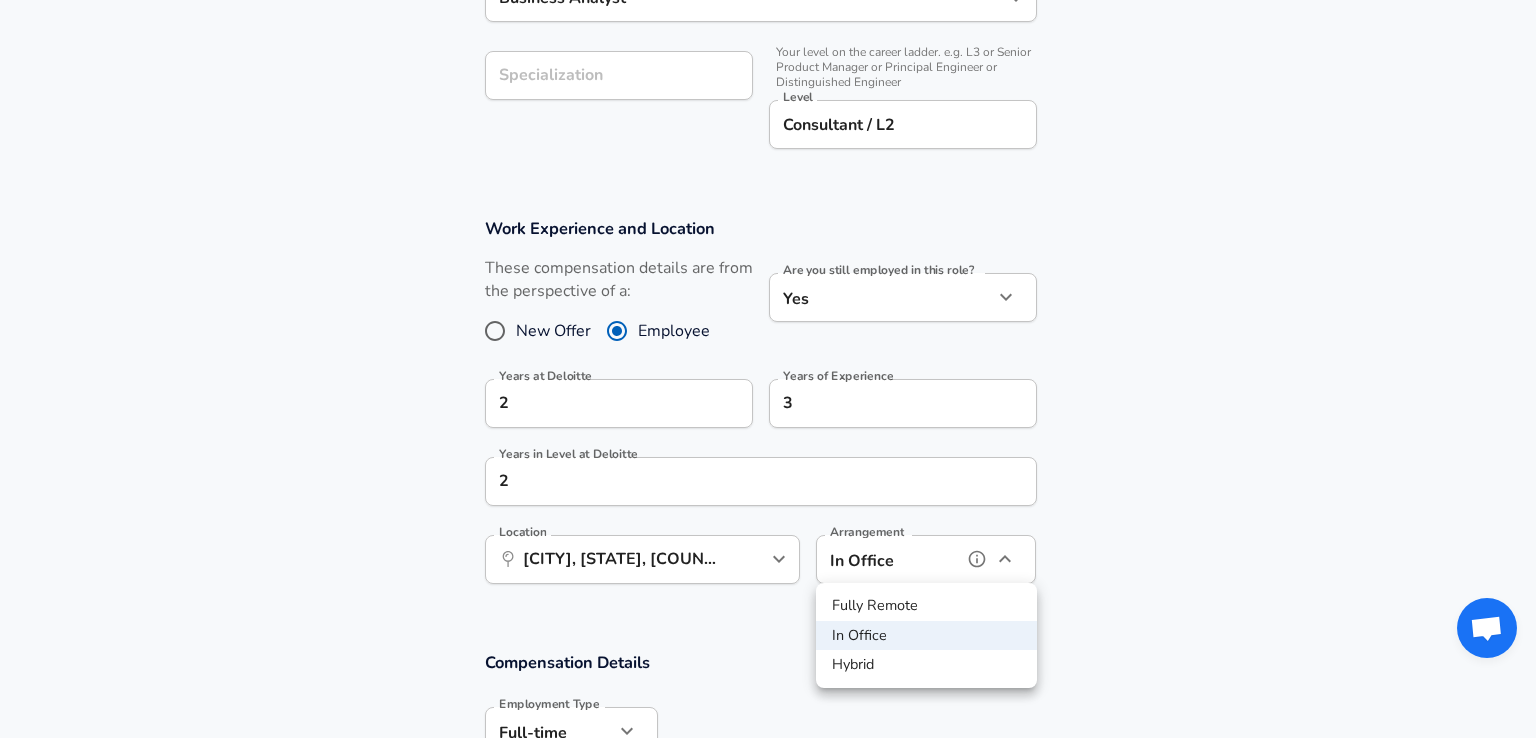 type on "hybrid" 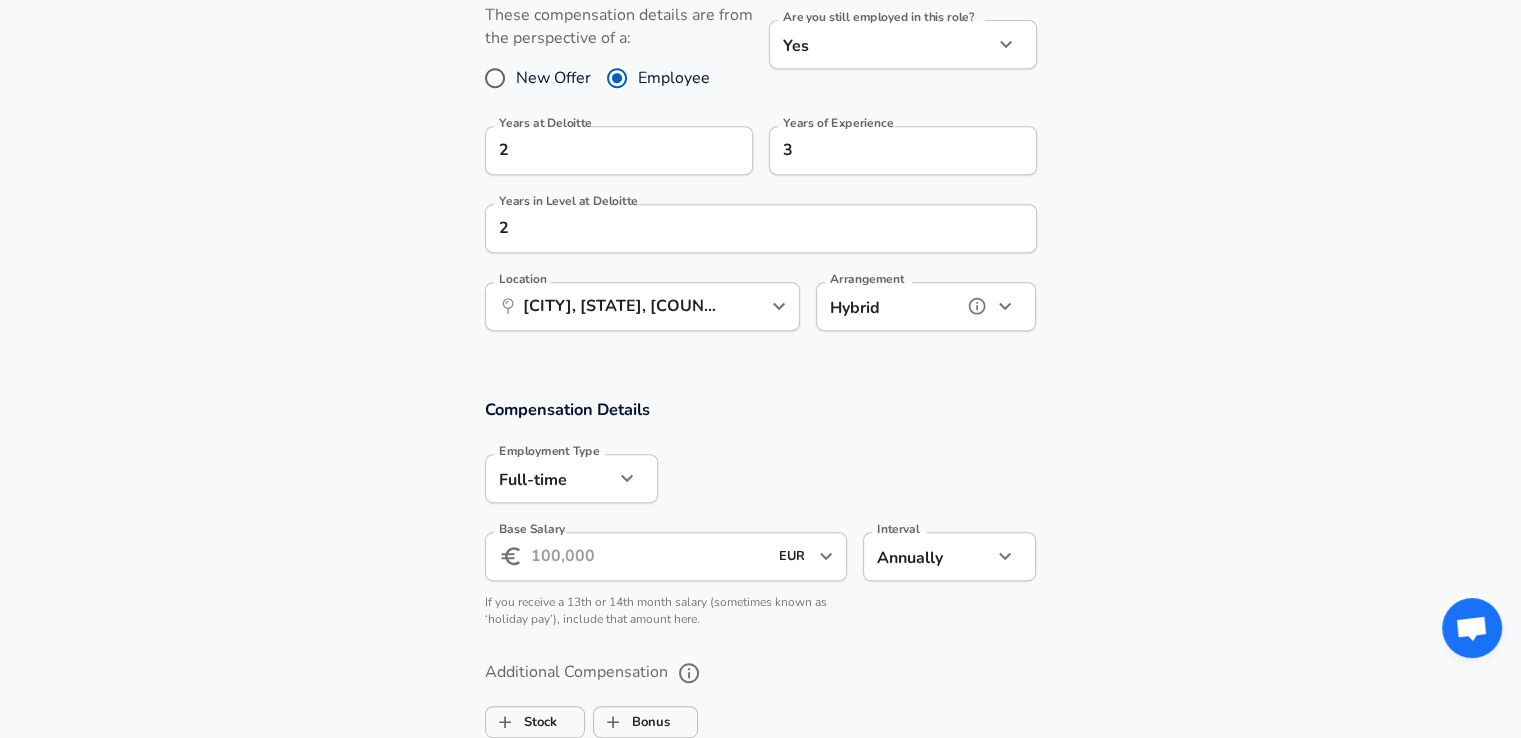 scroll, scrollTop: 960, scrollLeft: 0, axis: vertical 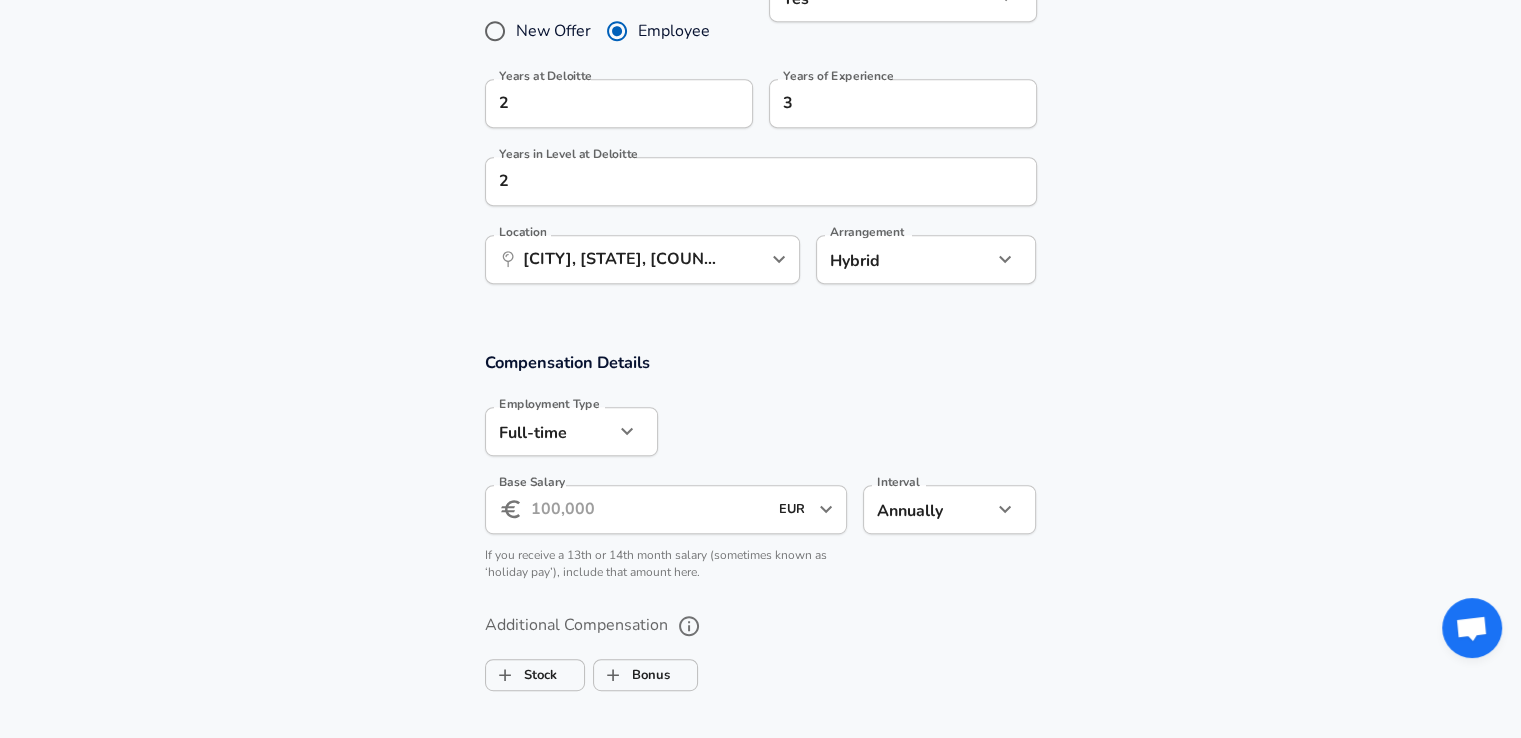 click on "Base Salary" at bounding box center (649, 509) 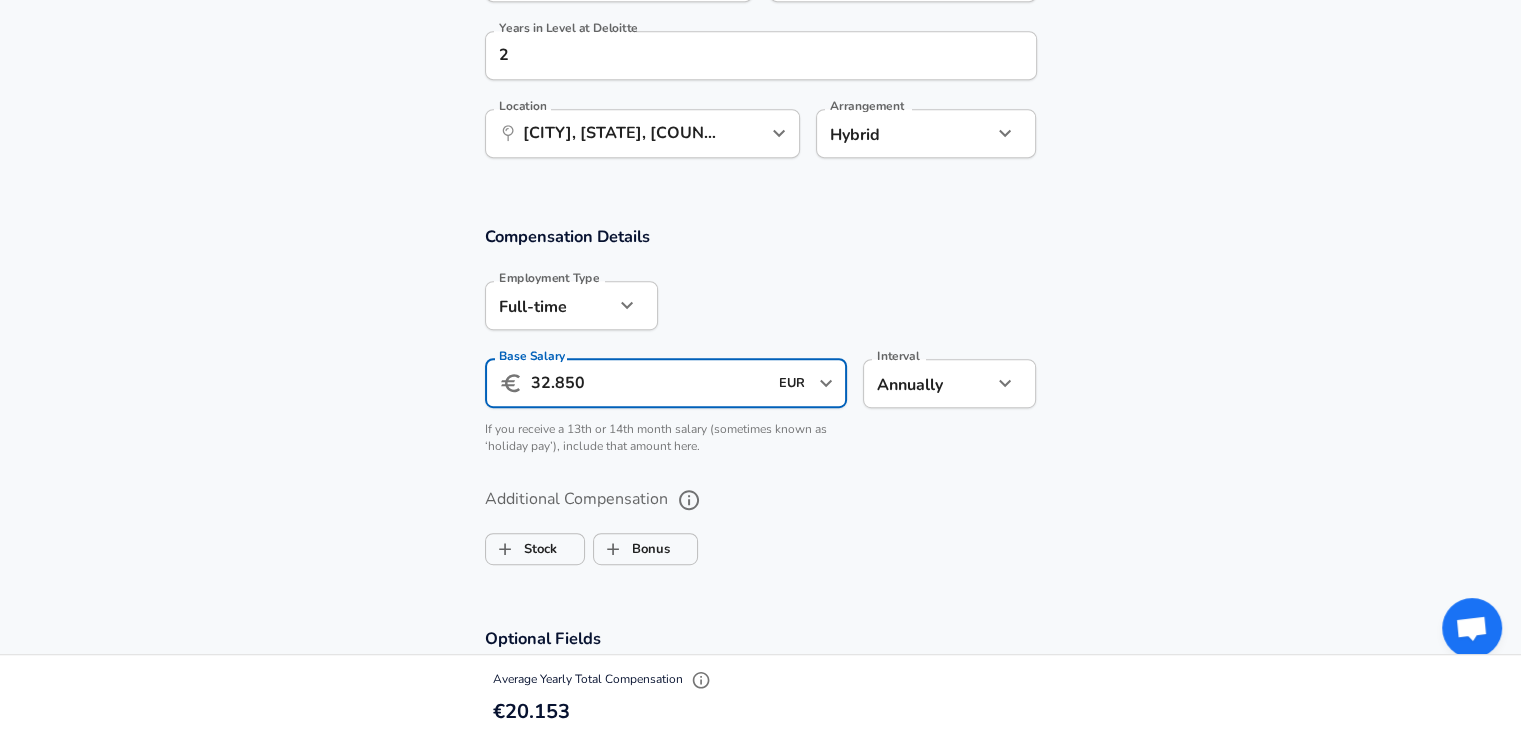 scroll, scrollTop: 1260, scrollLeft: 0, axis: vertical 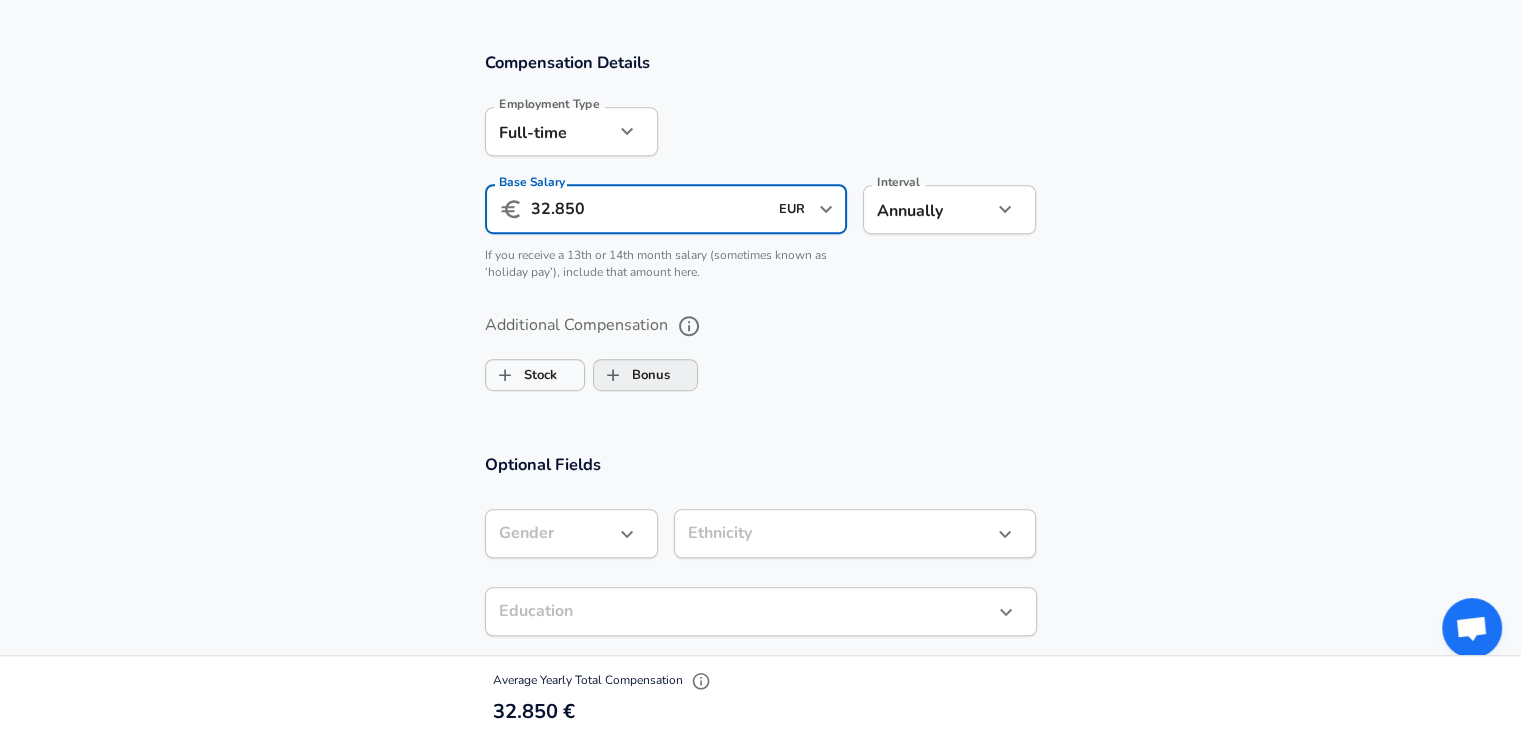 type on "32.850" 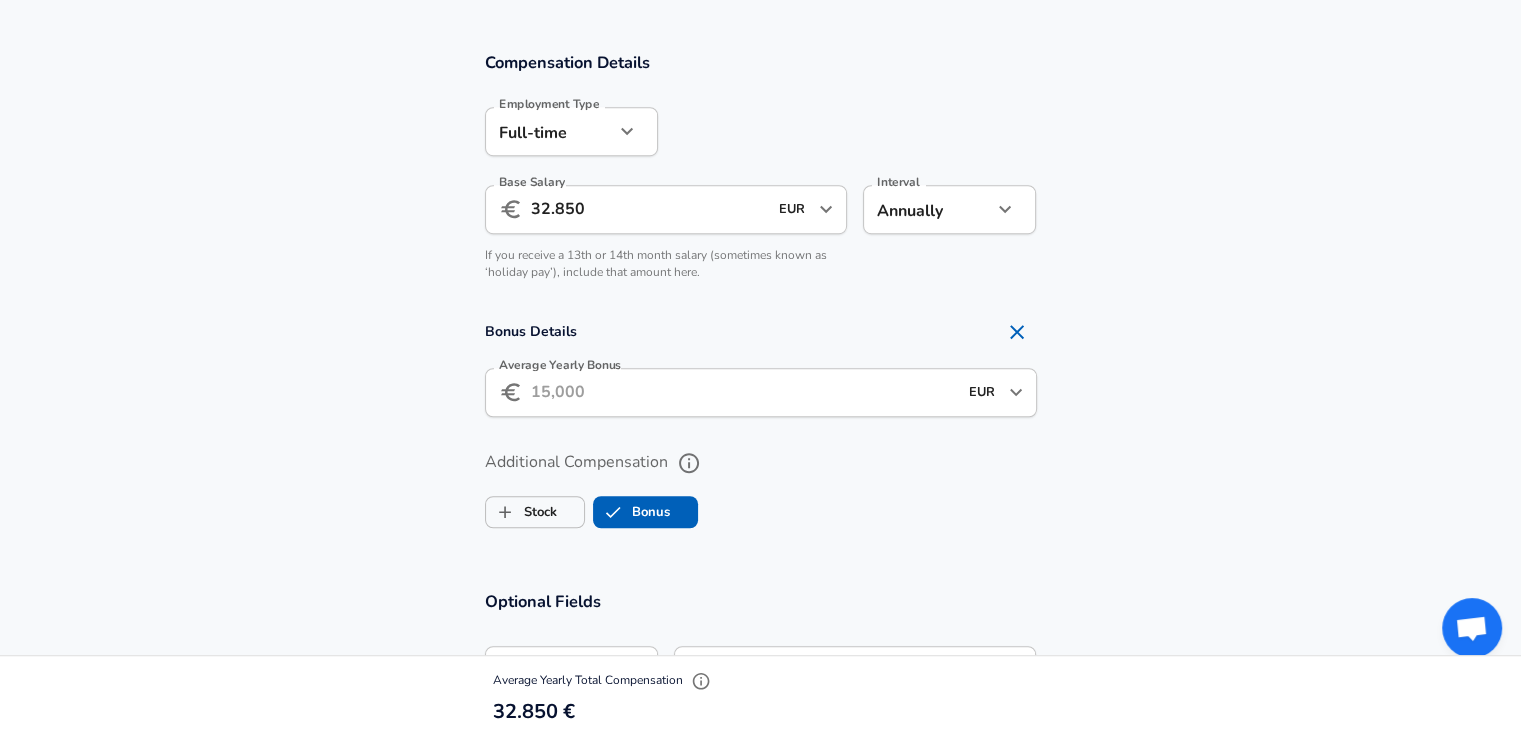 click on "Average Yearly Bonus" at bounding box center (744, 392) 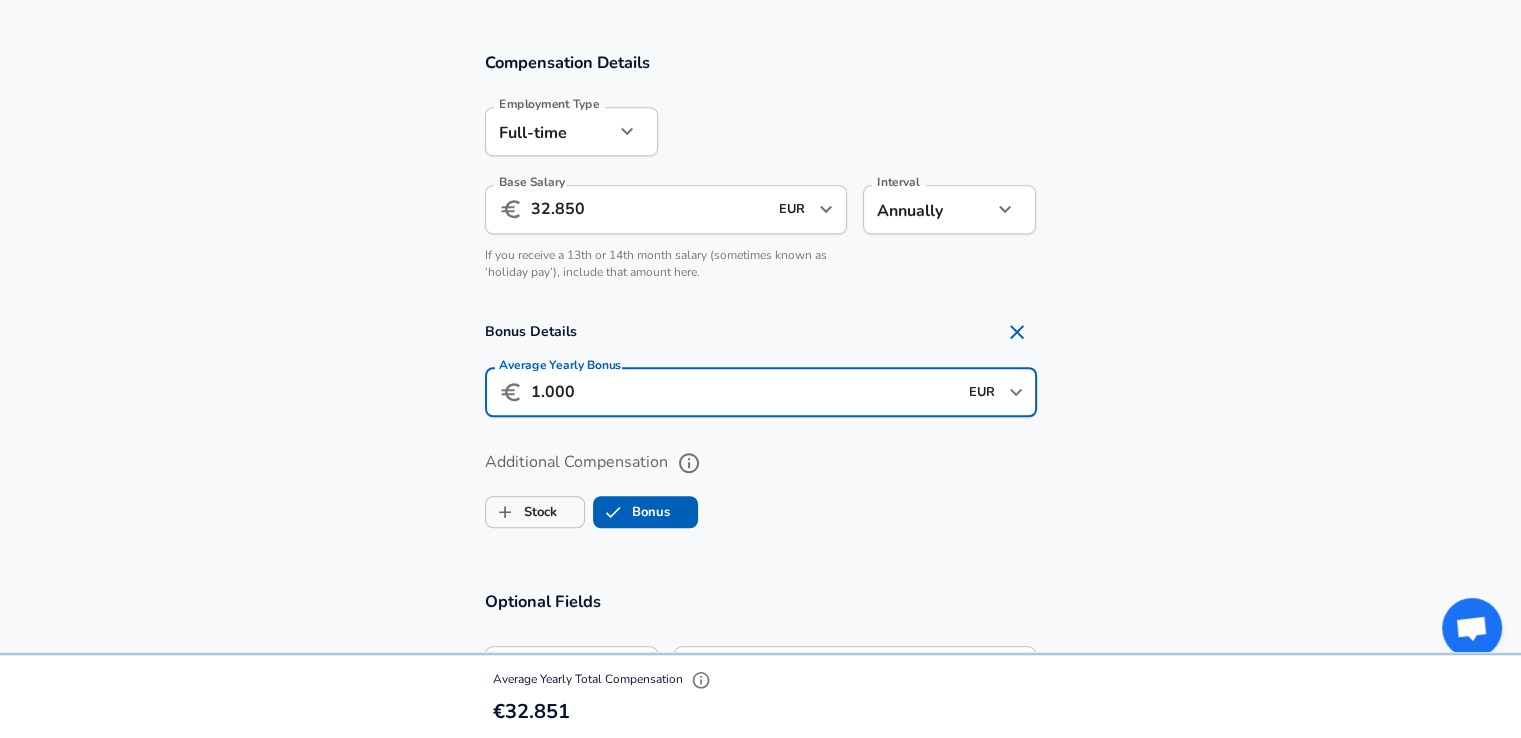type on "1.000" 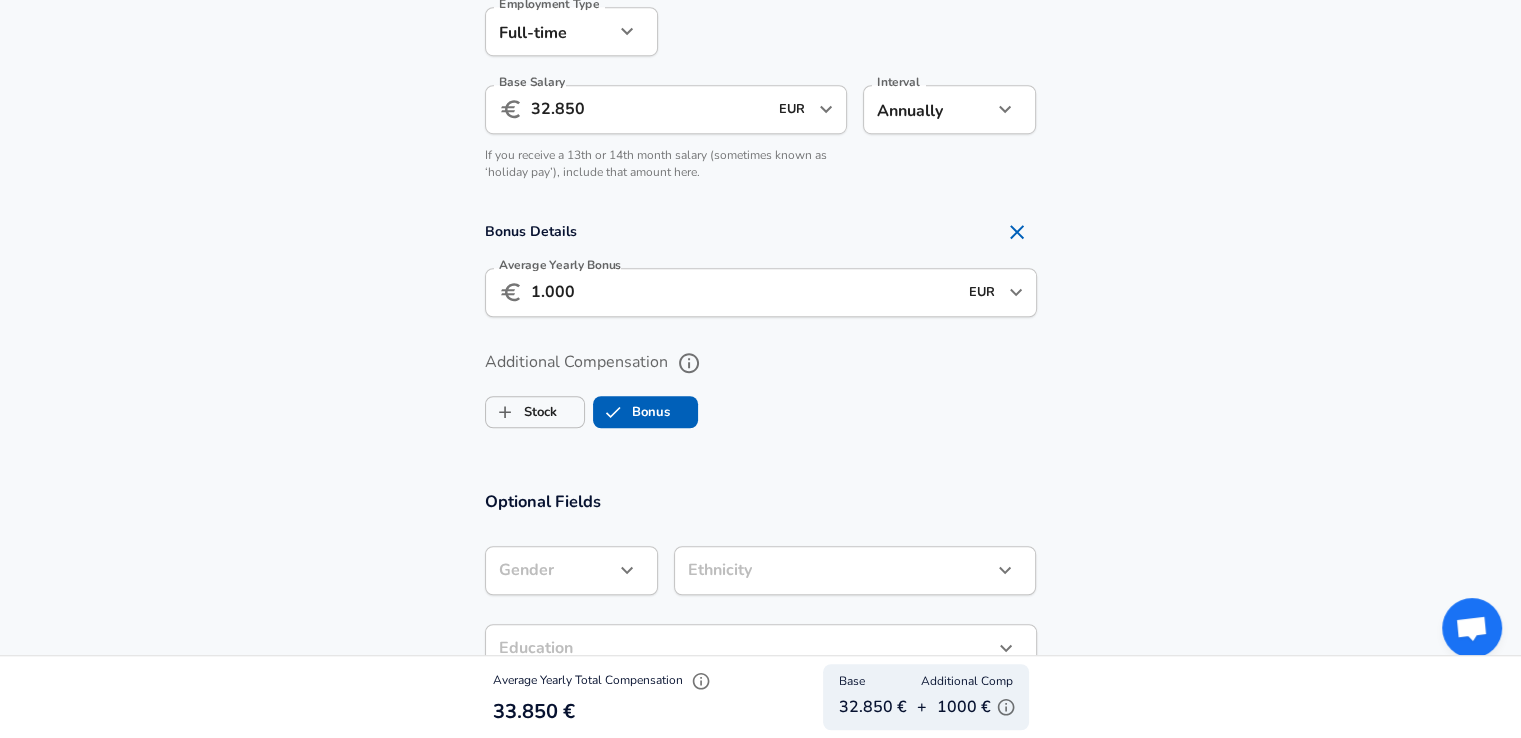 scroll, scrollTop: 1460, scrollLeft: 0, axis: vertical 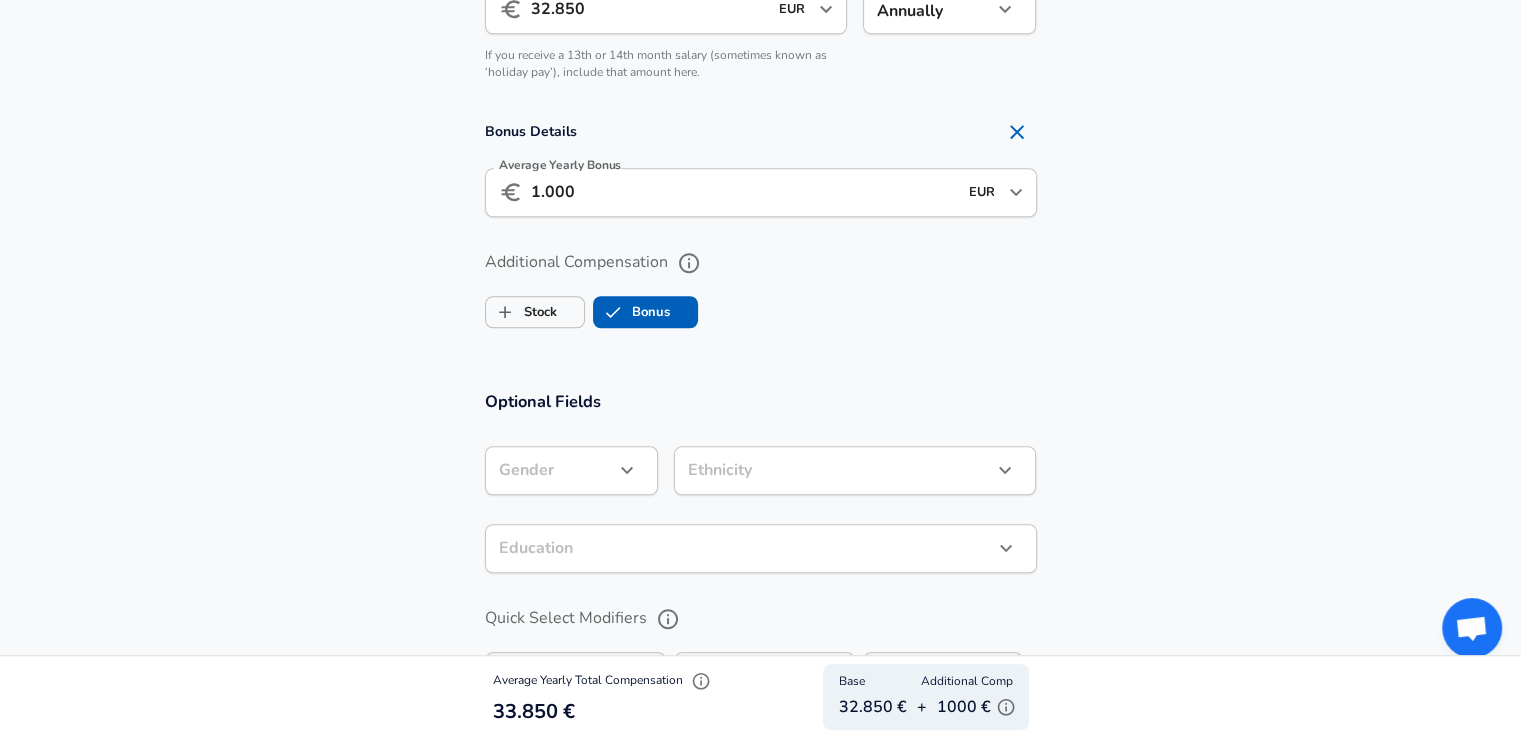 click on "​ Gender" at bounding box center [571, 470] 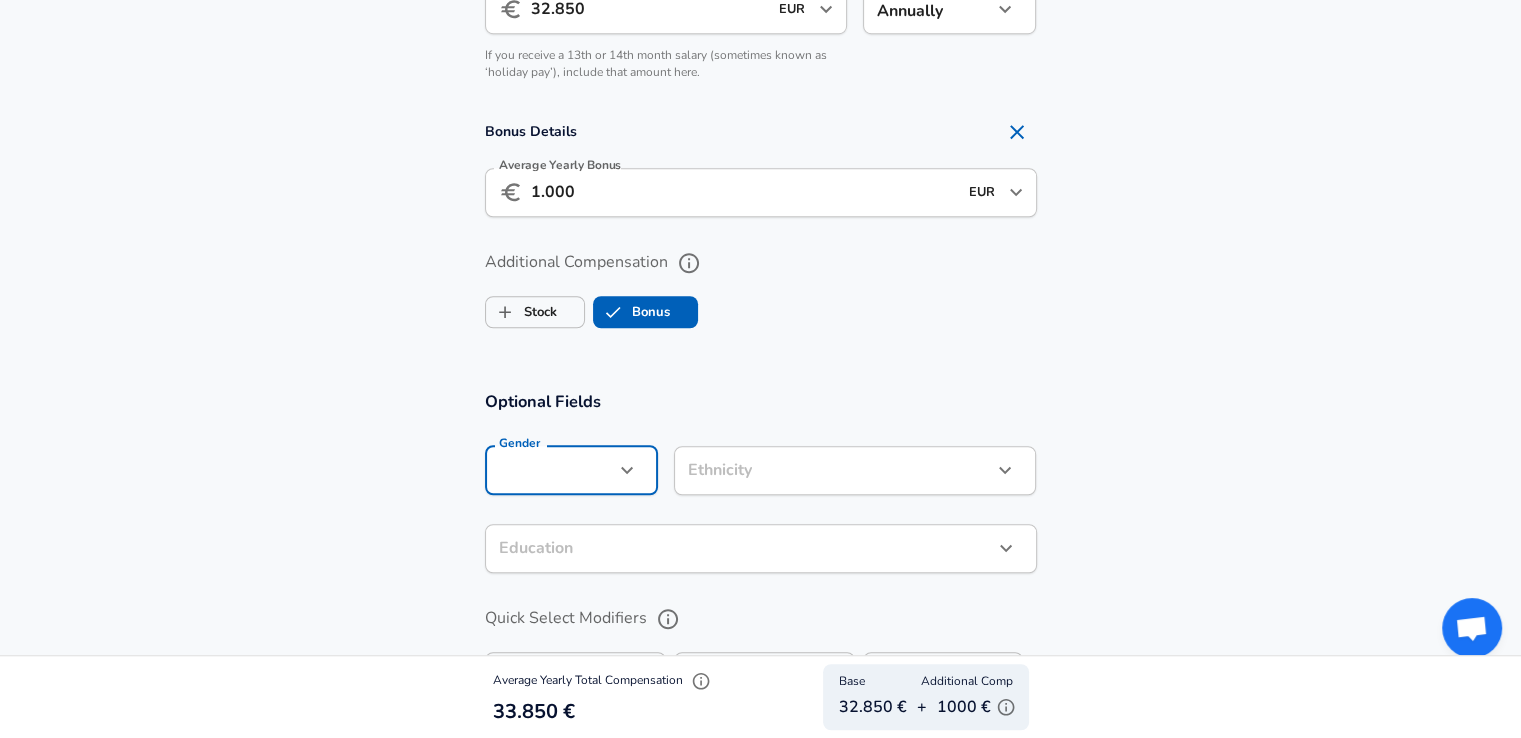 click 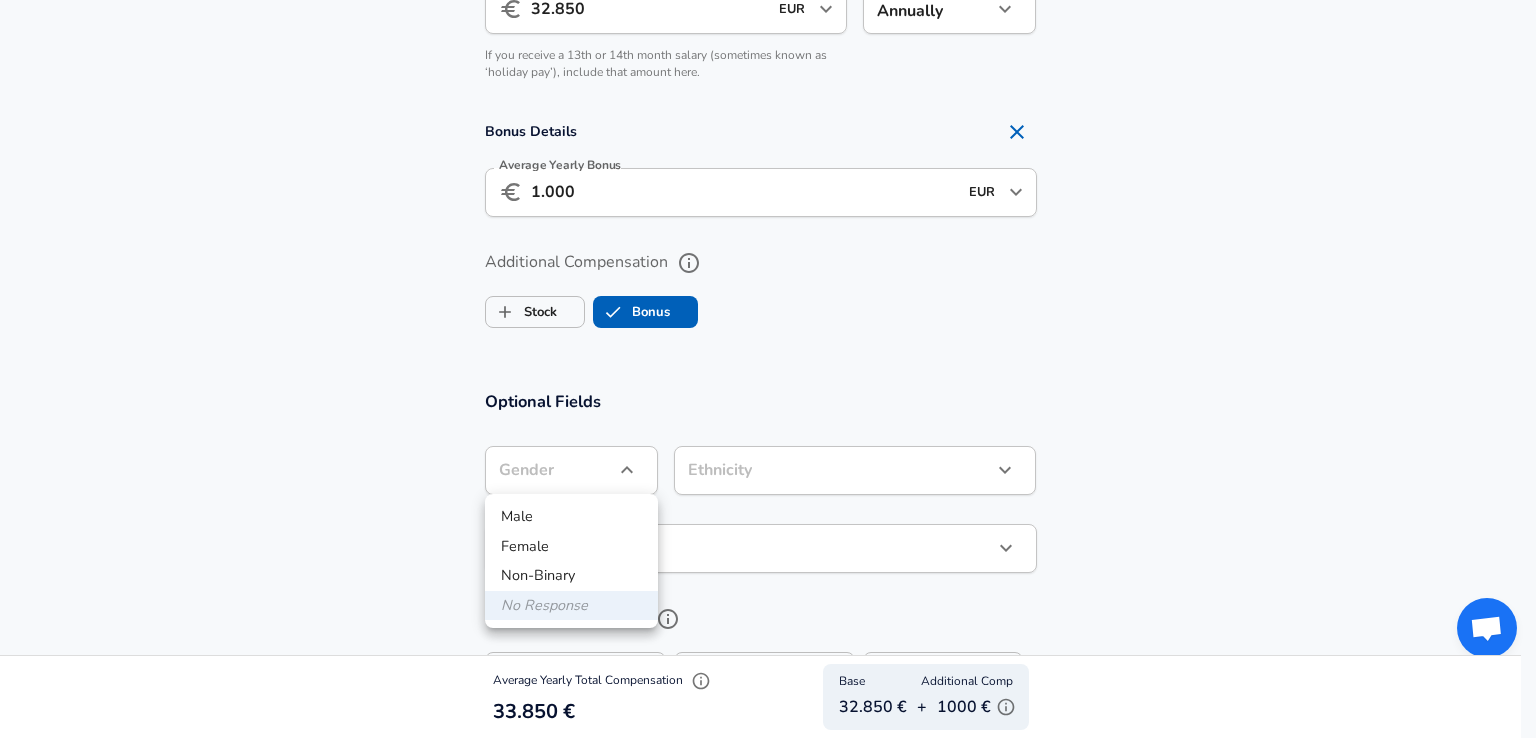 click on "Male" at bounding box center (571, 517) 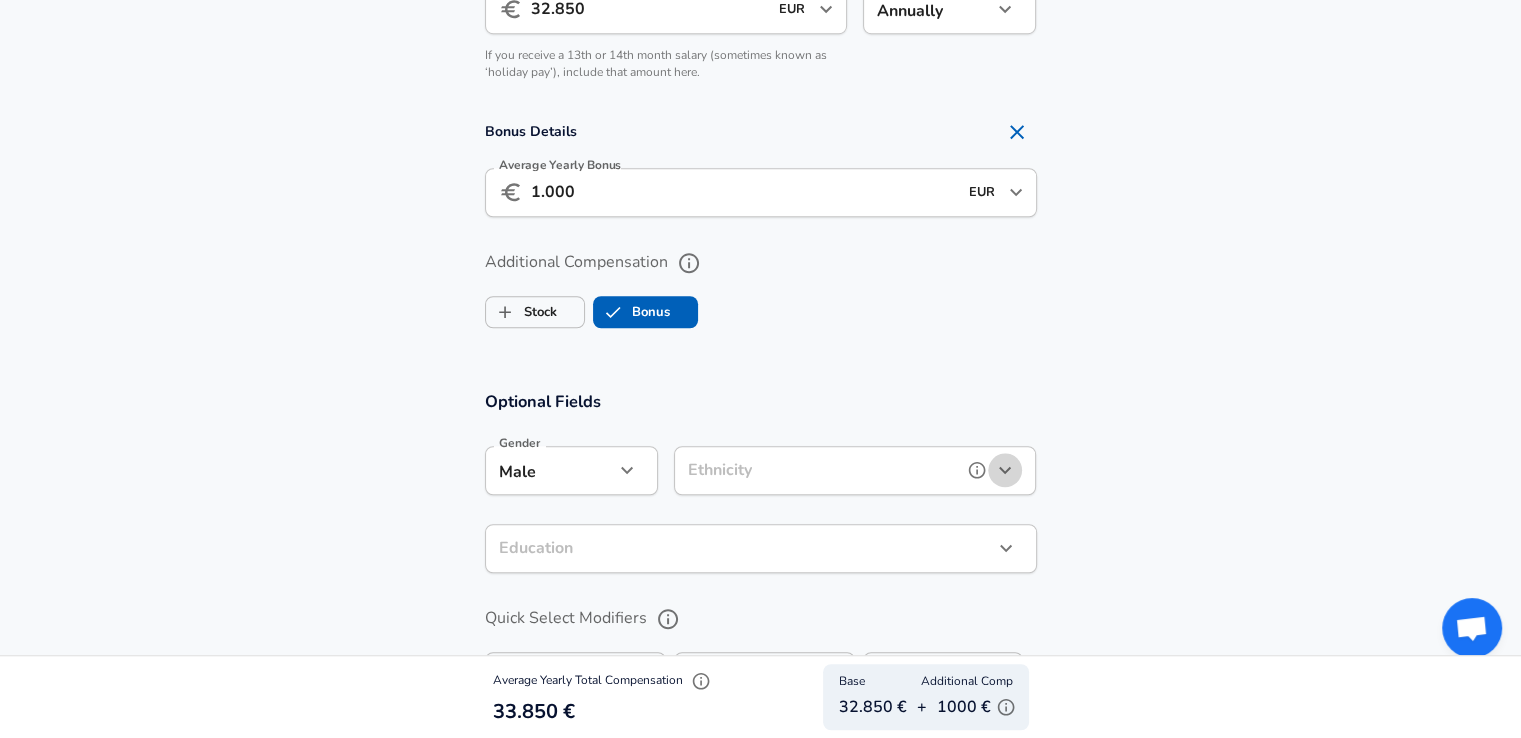 click 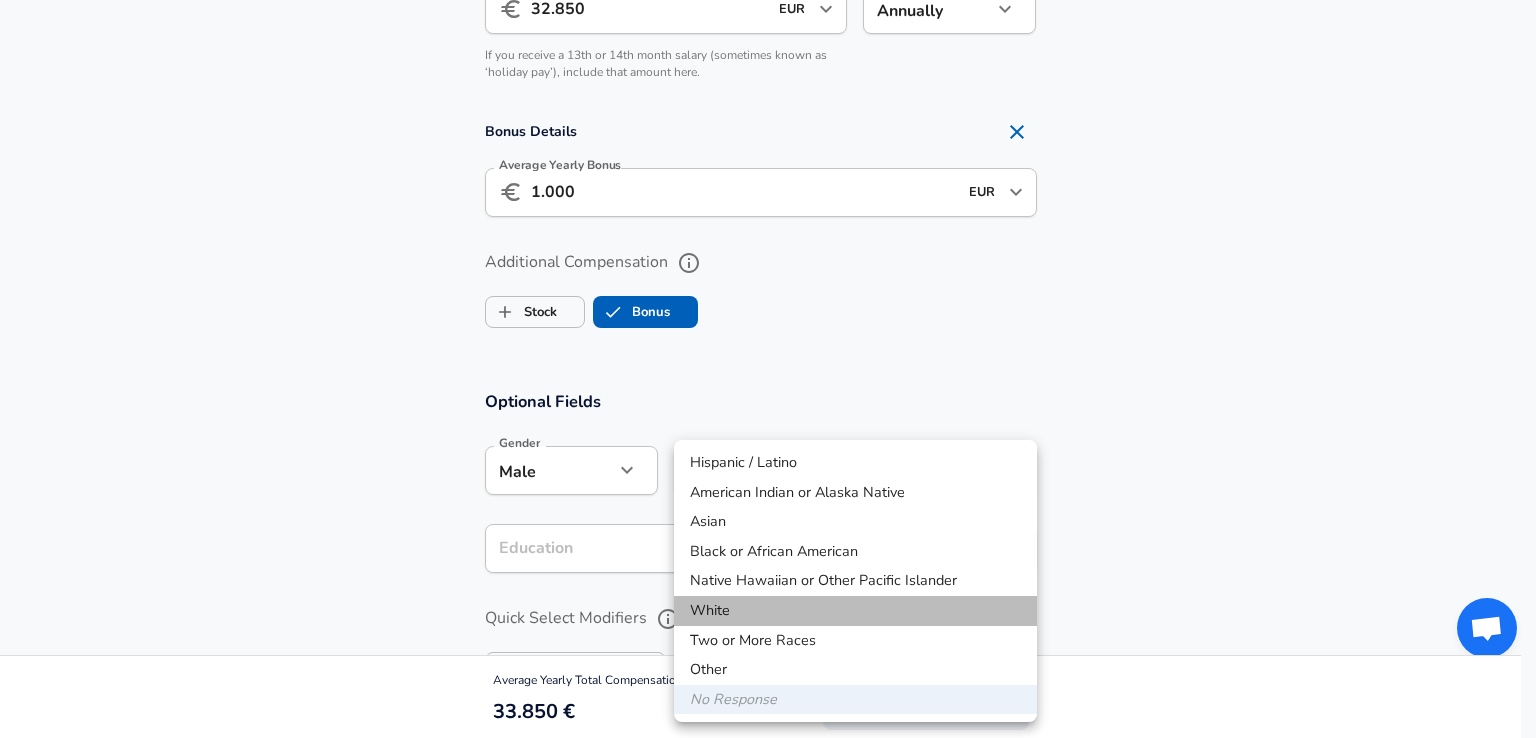 click on "White" at bounding box center [855, 611] 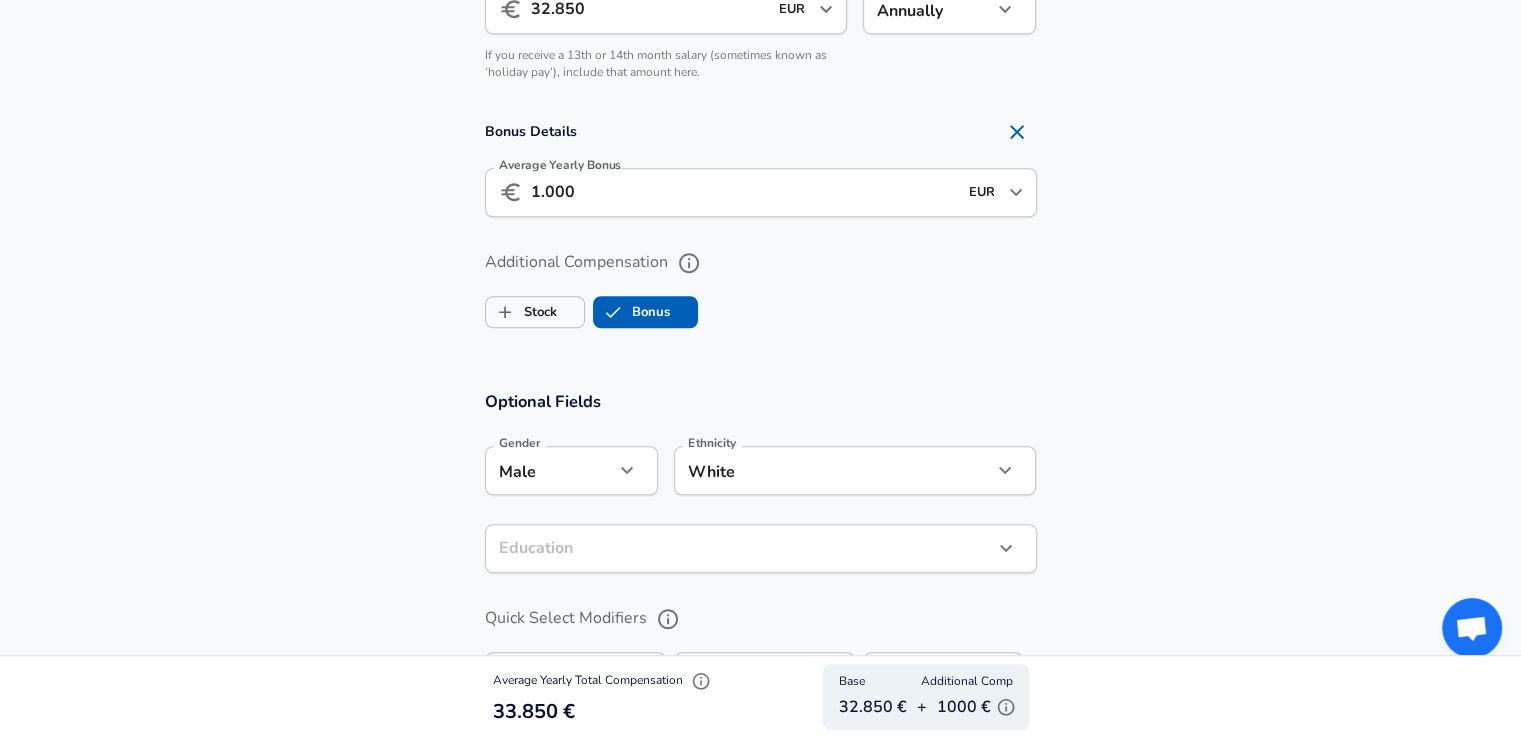 click on "We value your privacy We use cookies to enhance your browsing experience, serve personalized ads or content, and analyze our traffic. By clicking "Accept All", you consent to our use of cookies. Customize    Accept All   Customize Consent Preferences   We use cookies to help you navigate efficiently and perform certain functions. You will find detailed information about all cookies under each consent category below. The cookies that are categorized as "Necessary" are stored on your browser as they are essential for enabling the basic functionalities of the site. ...  Show more Necessary Always Active Necessary cookies are required to enable the basic features of this site, such as providing secure log-in or adjusting your consent preferences. These cookies do not store any personally identifiable data. Cookie _GRECAPTCHA Duration 5 months 27 days Description Google Recaptcha service sets this cookie to identify bots to protect the website against malicious spam attacks. Cookie __stripe_mid Duration 1 year MR" at bounding box center (760, -1091) 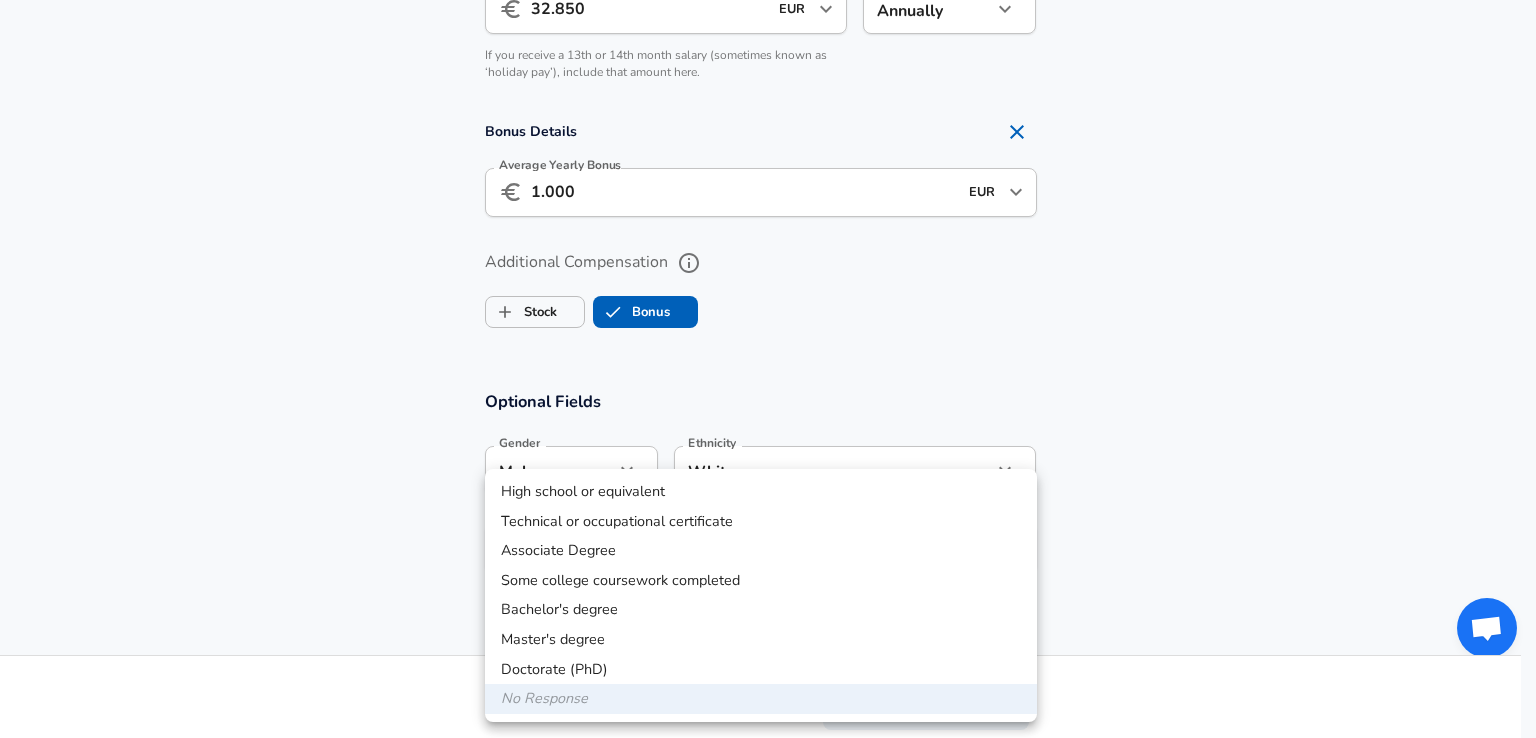 click on "Master's degree" at bounding box center [761, 640] 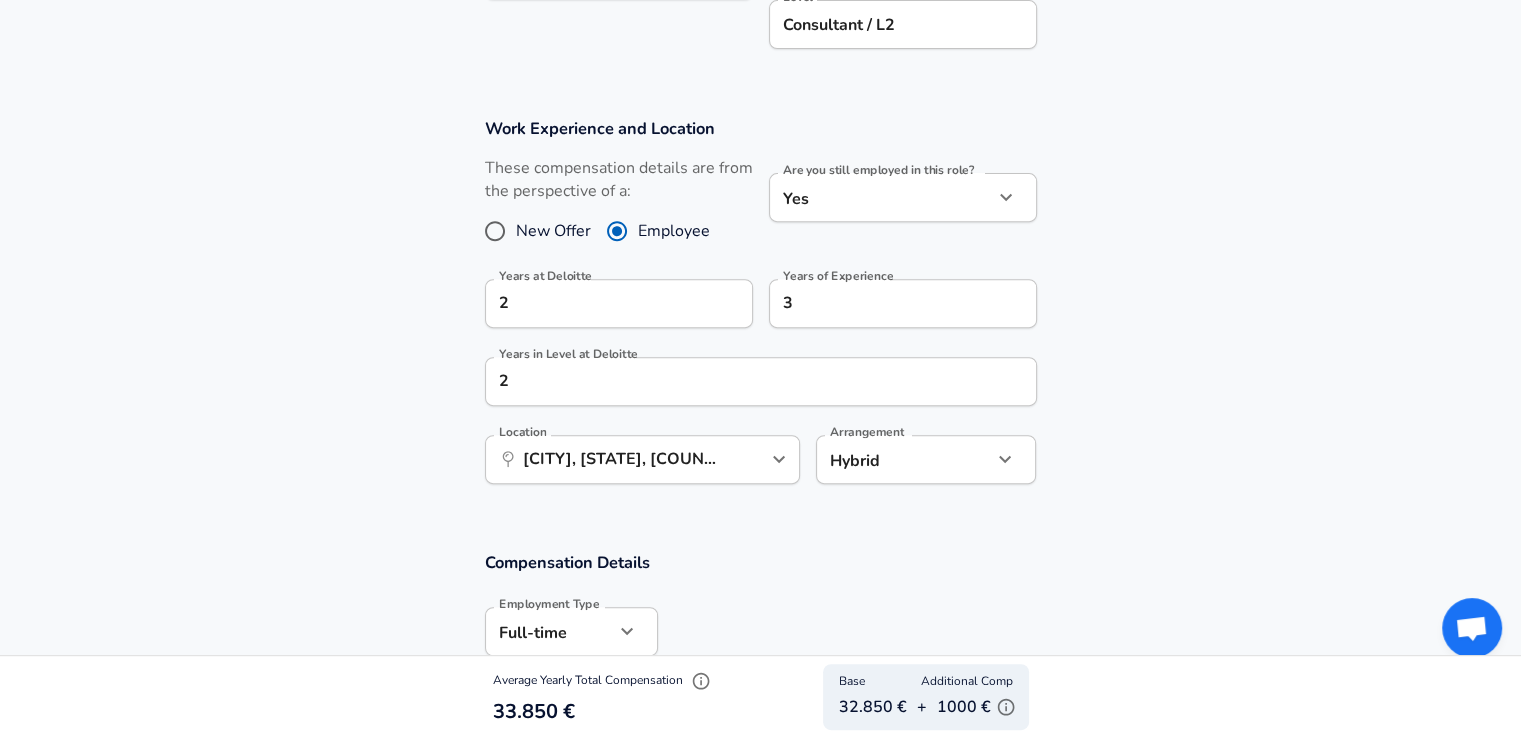 scroll, scrollTop: 460, scrollLeft: 0, axis: vertical 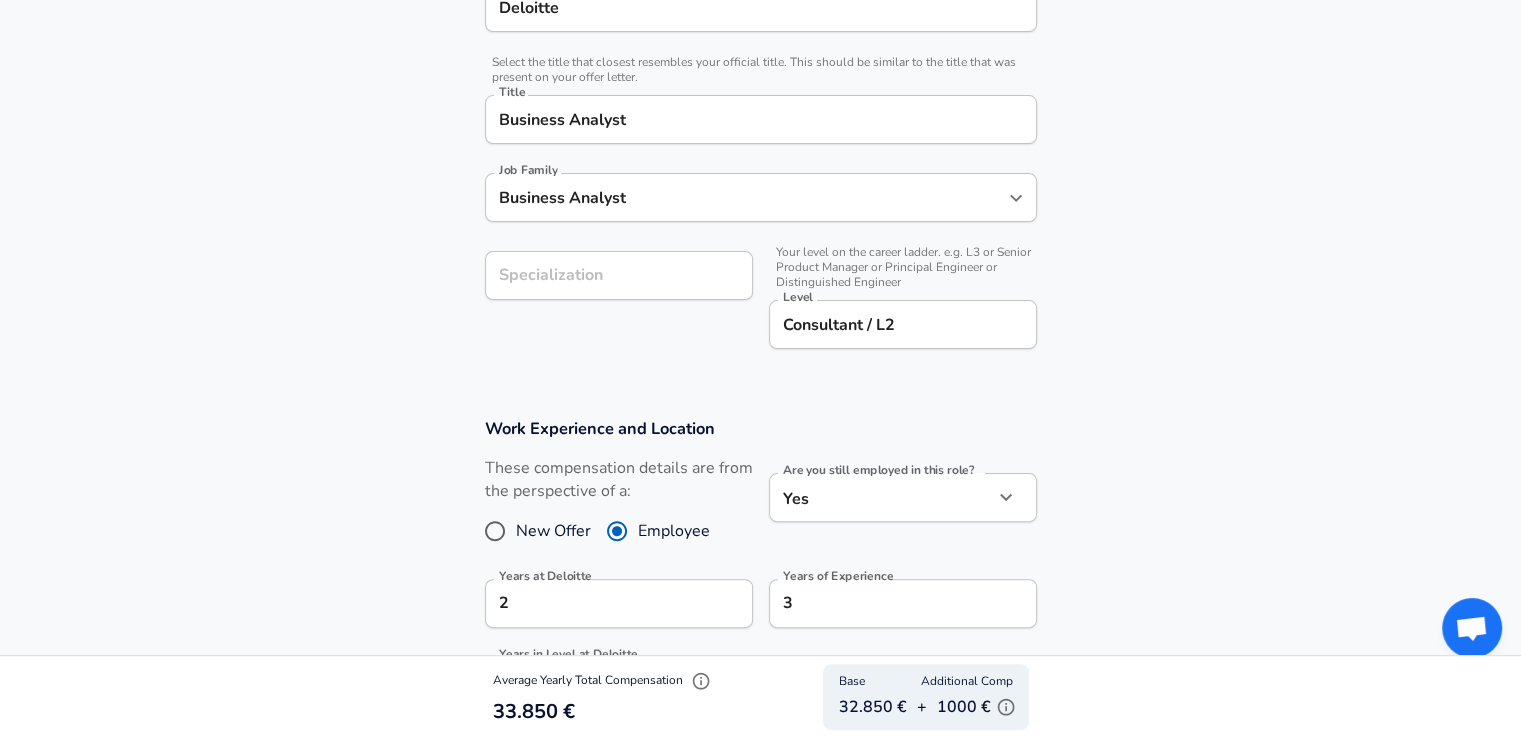 click on "Specialization" at bounding box center [619, 275] 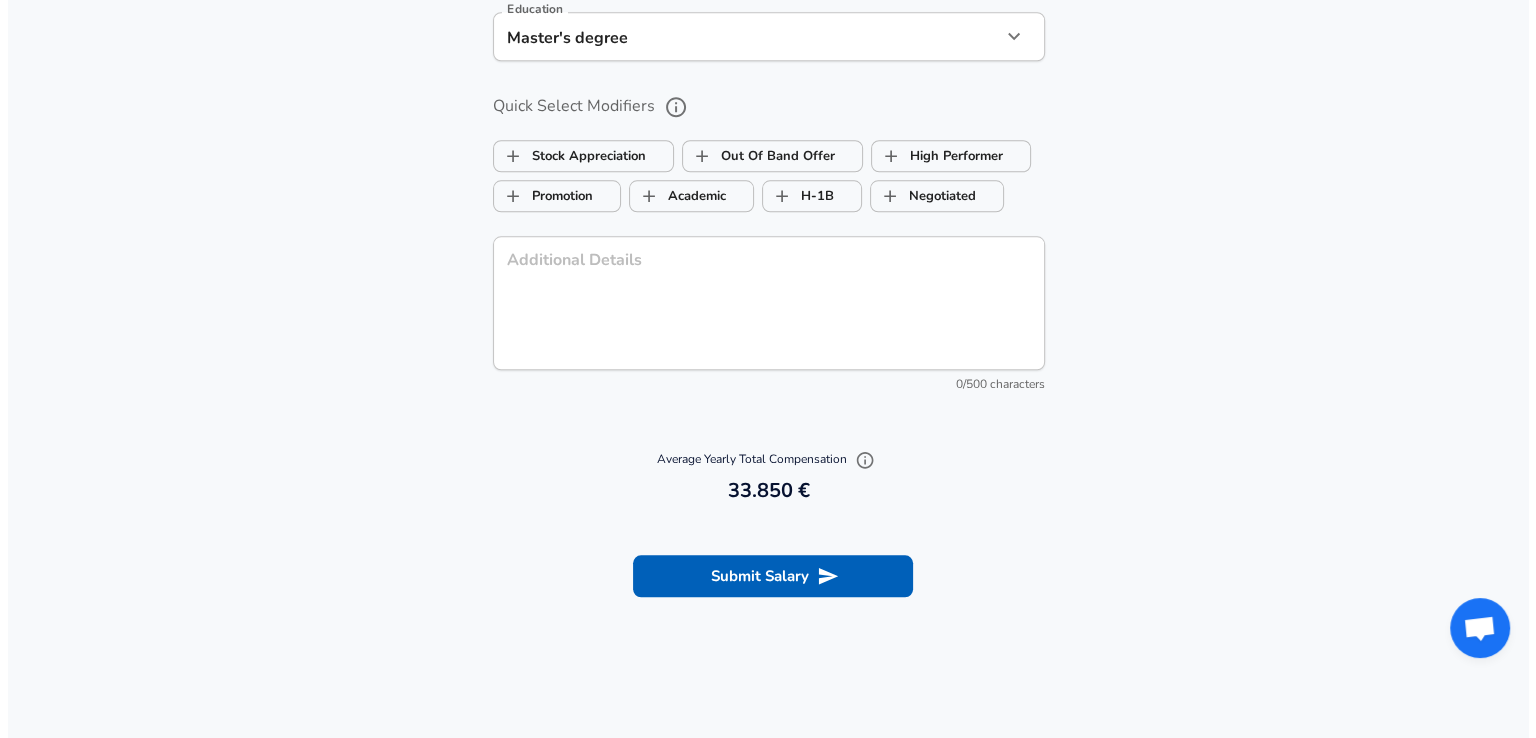scroll, scrollTop: 2100, scrollLeft: 0, axis: vertical 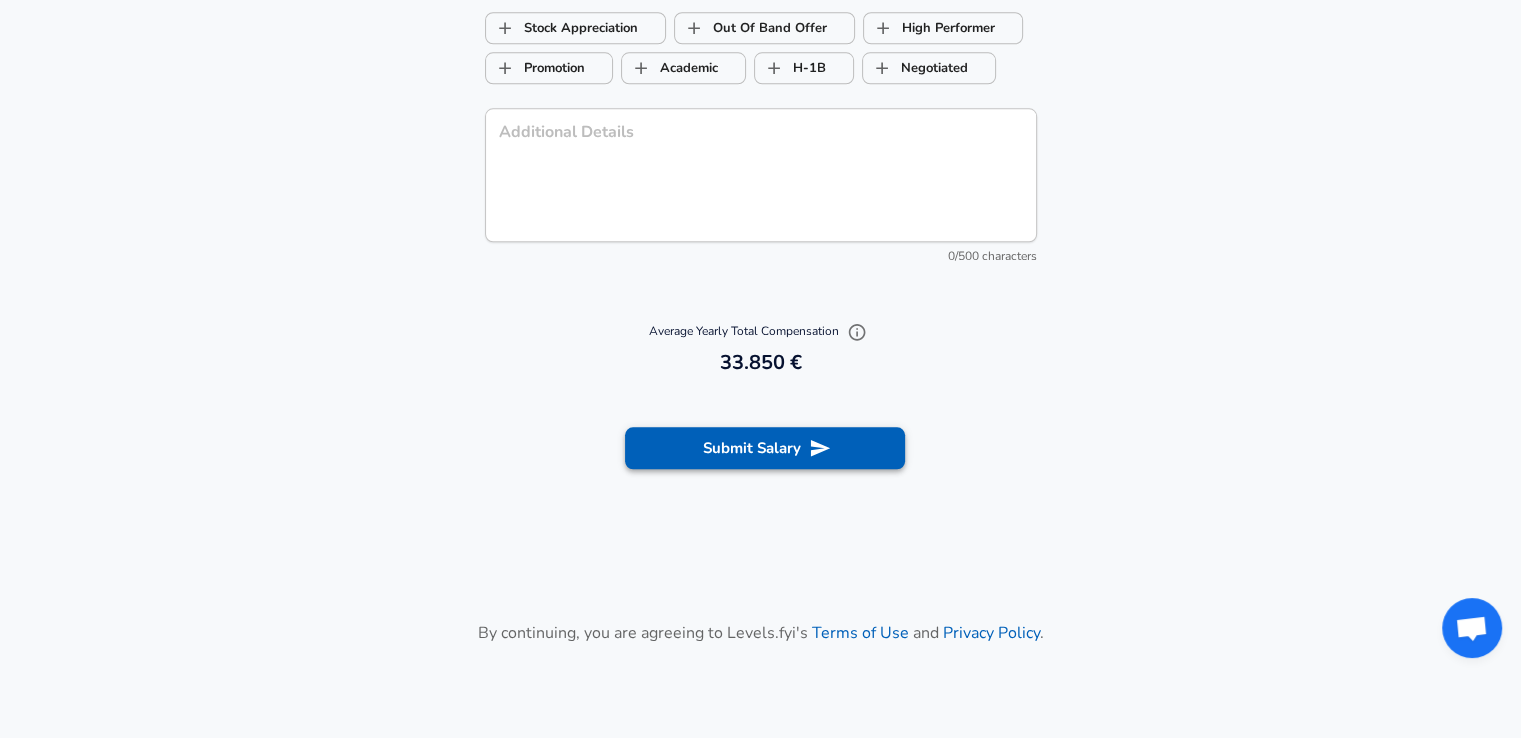 click on "Submit Salary" at bounding box center (765, 448) 